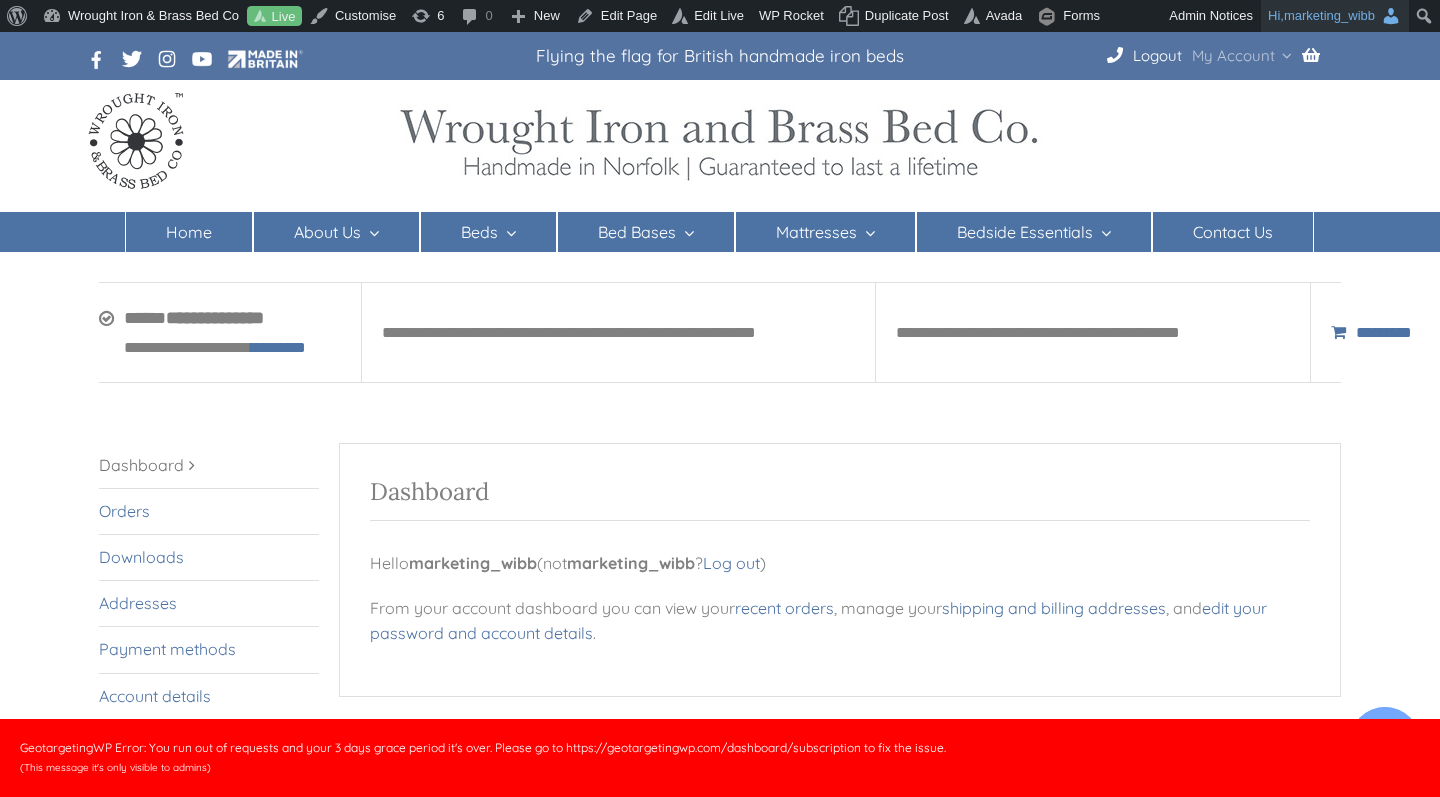 scroll, scrollTop: 0, scrollLeft: 0, axis: both 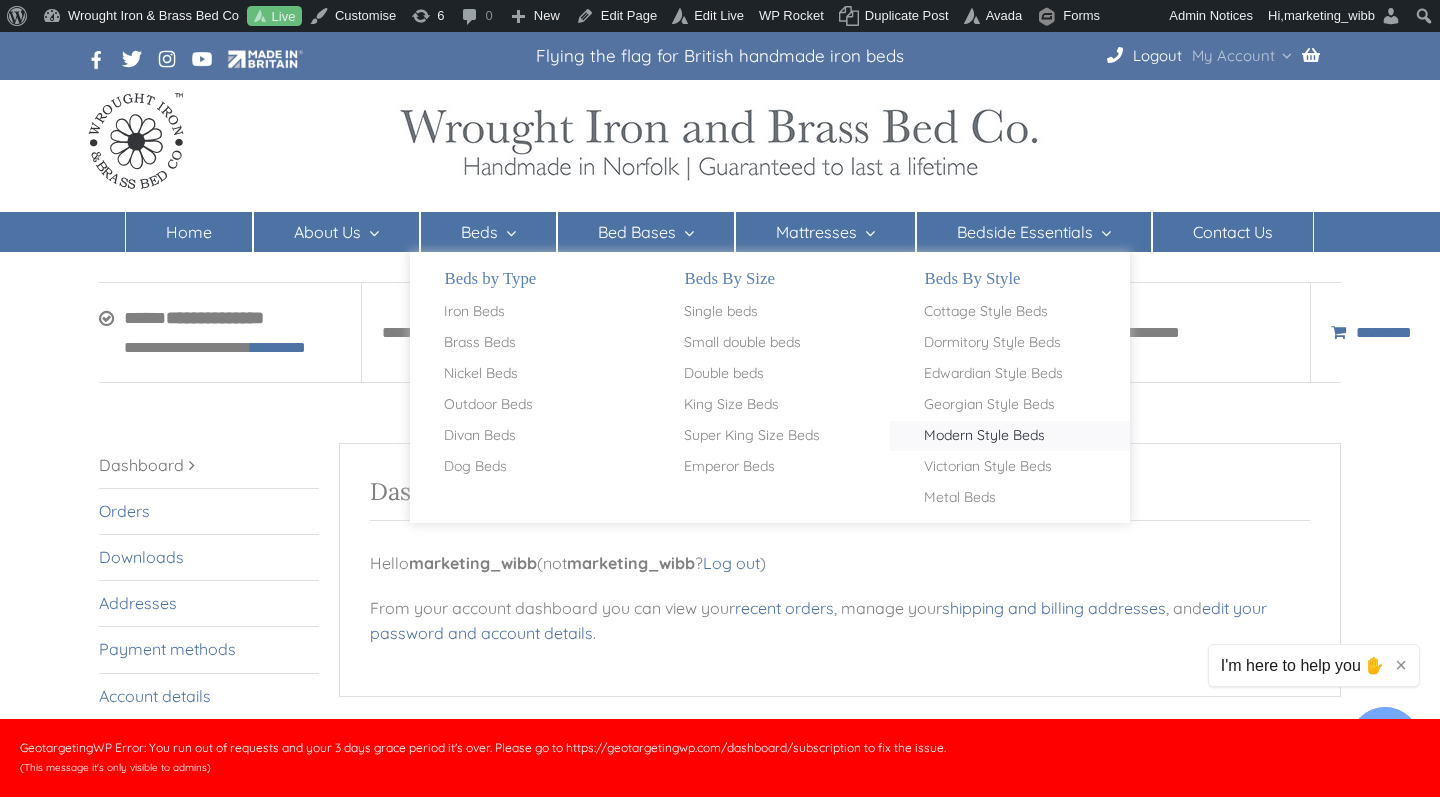 click on "Modern Style Beds" at bounding box center (984, 436) 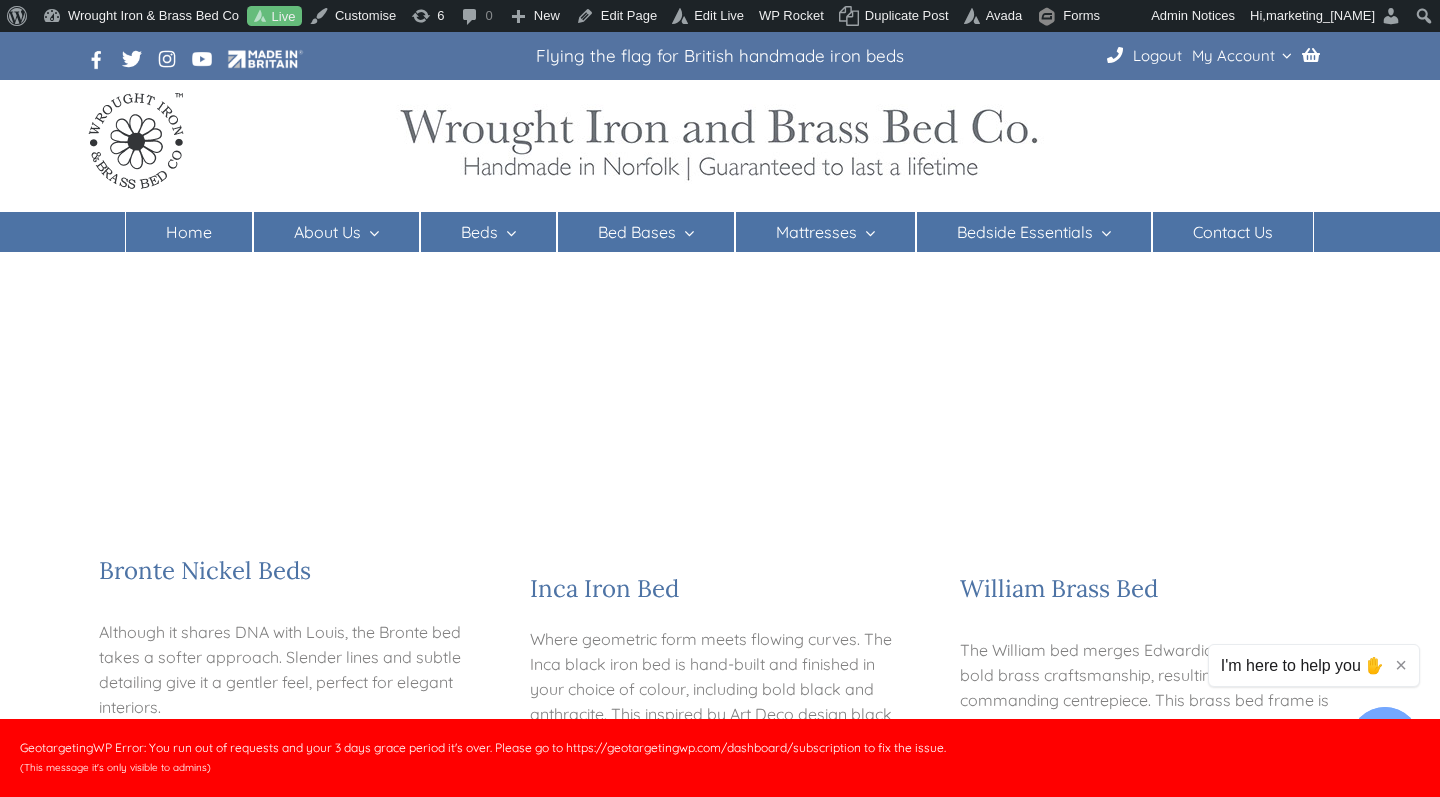 scroll, scrollTop: 876, scrollLeft: 0, axis: vertical 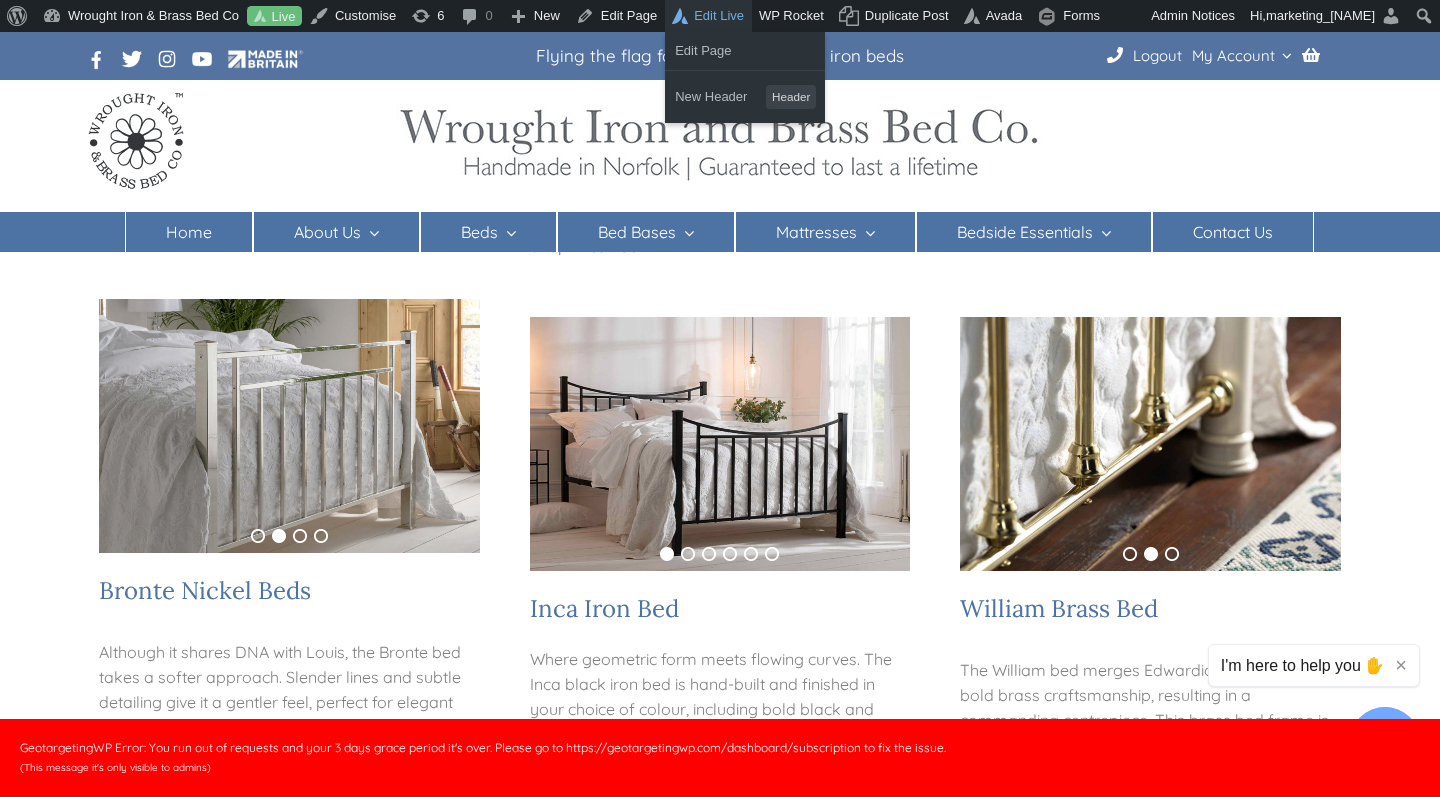click on "Edit Live" at bounding box center [708, 16] 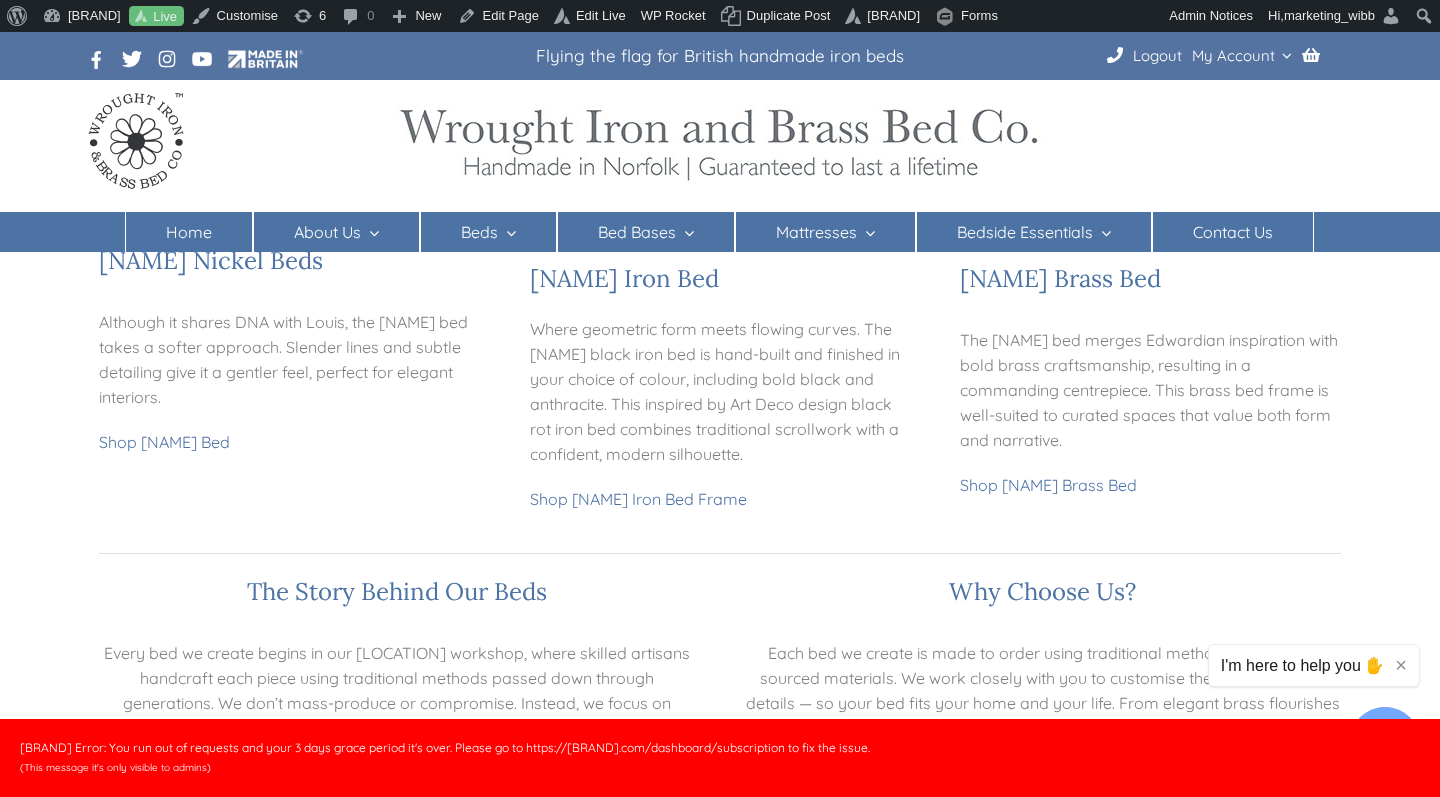 scroll, scrollTop: 1422, scrollLeft: 0, axis: vertical 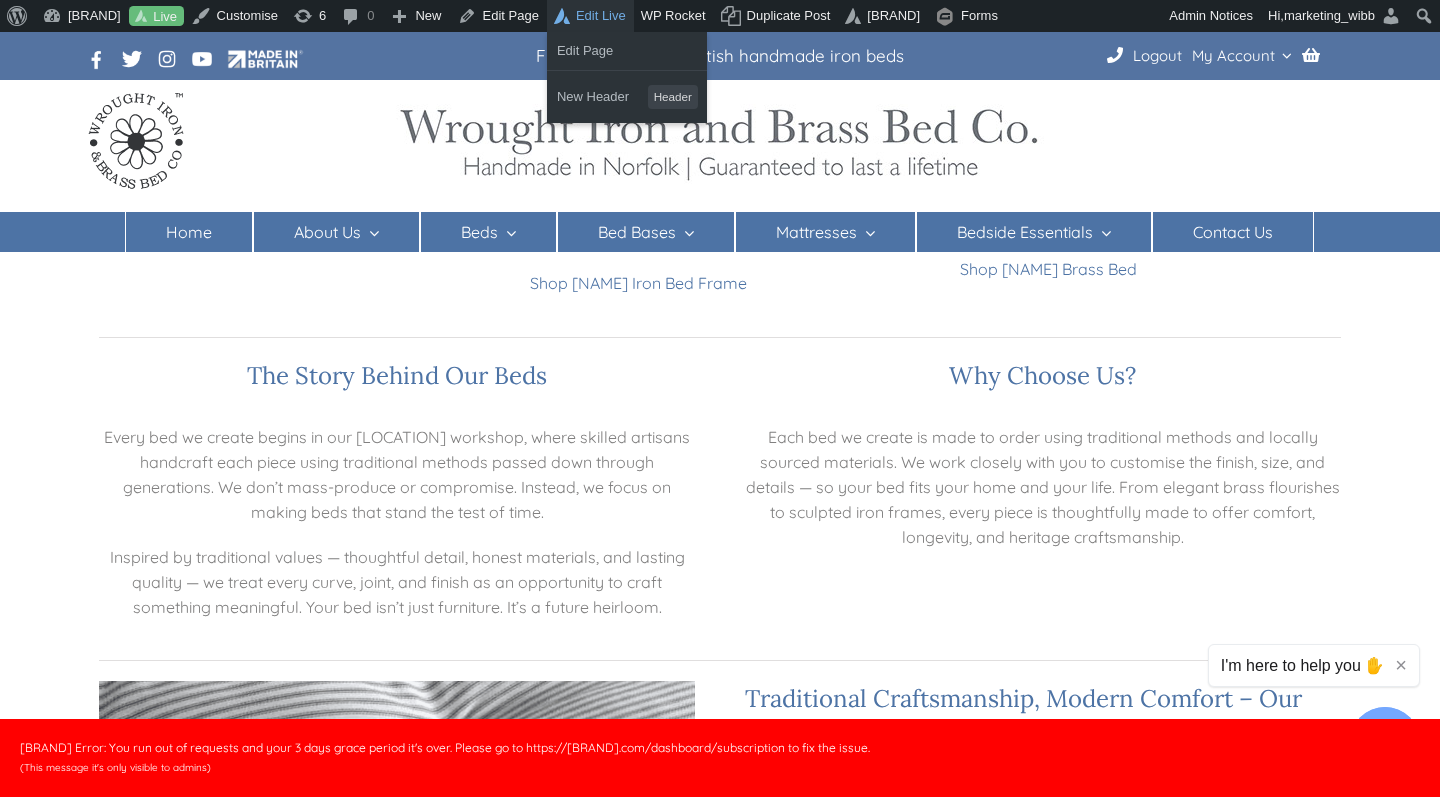 click on "Edit Live" at bounding box center [590, 16] 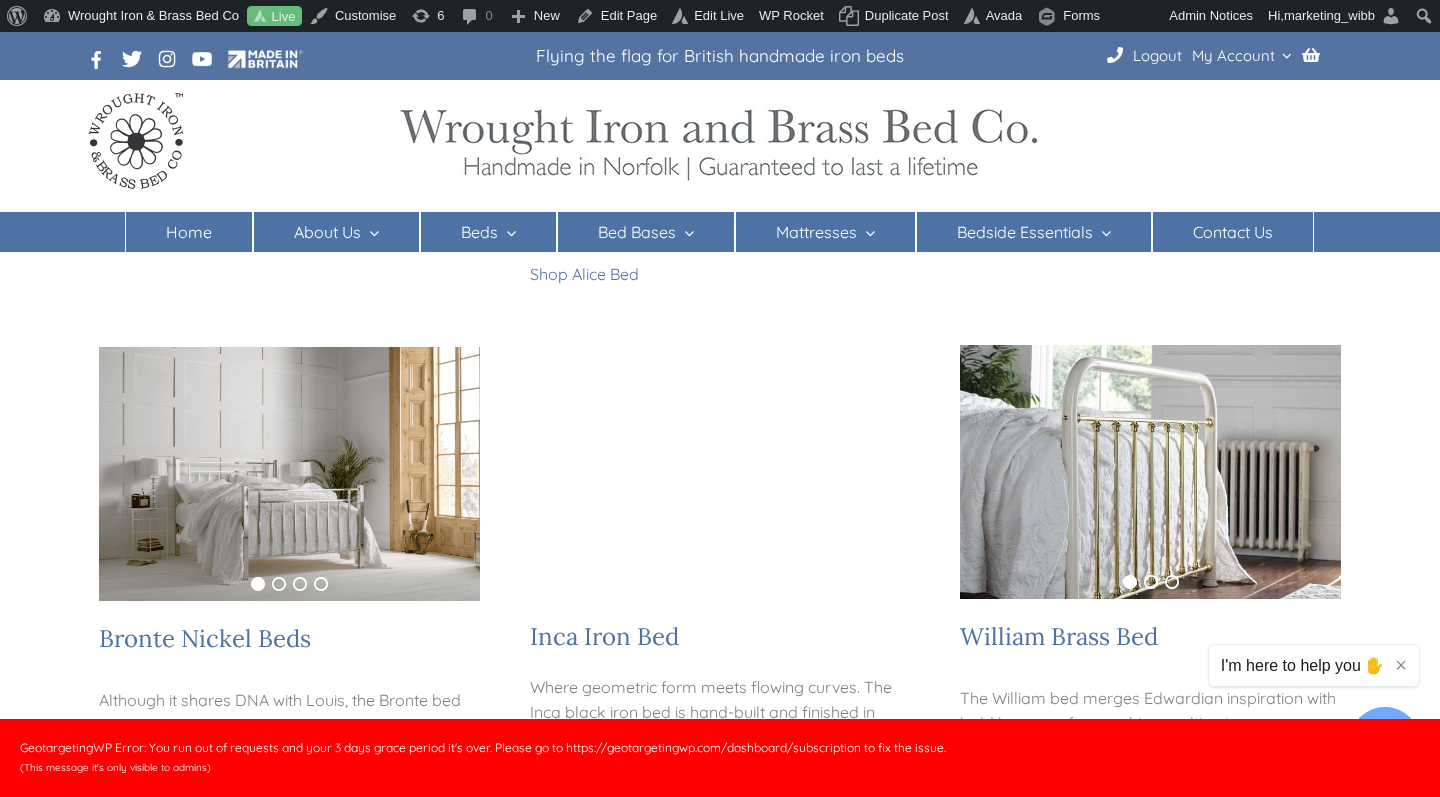 scroll, scrollTop: 842, scrollLeft: 0, axis: vertical 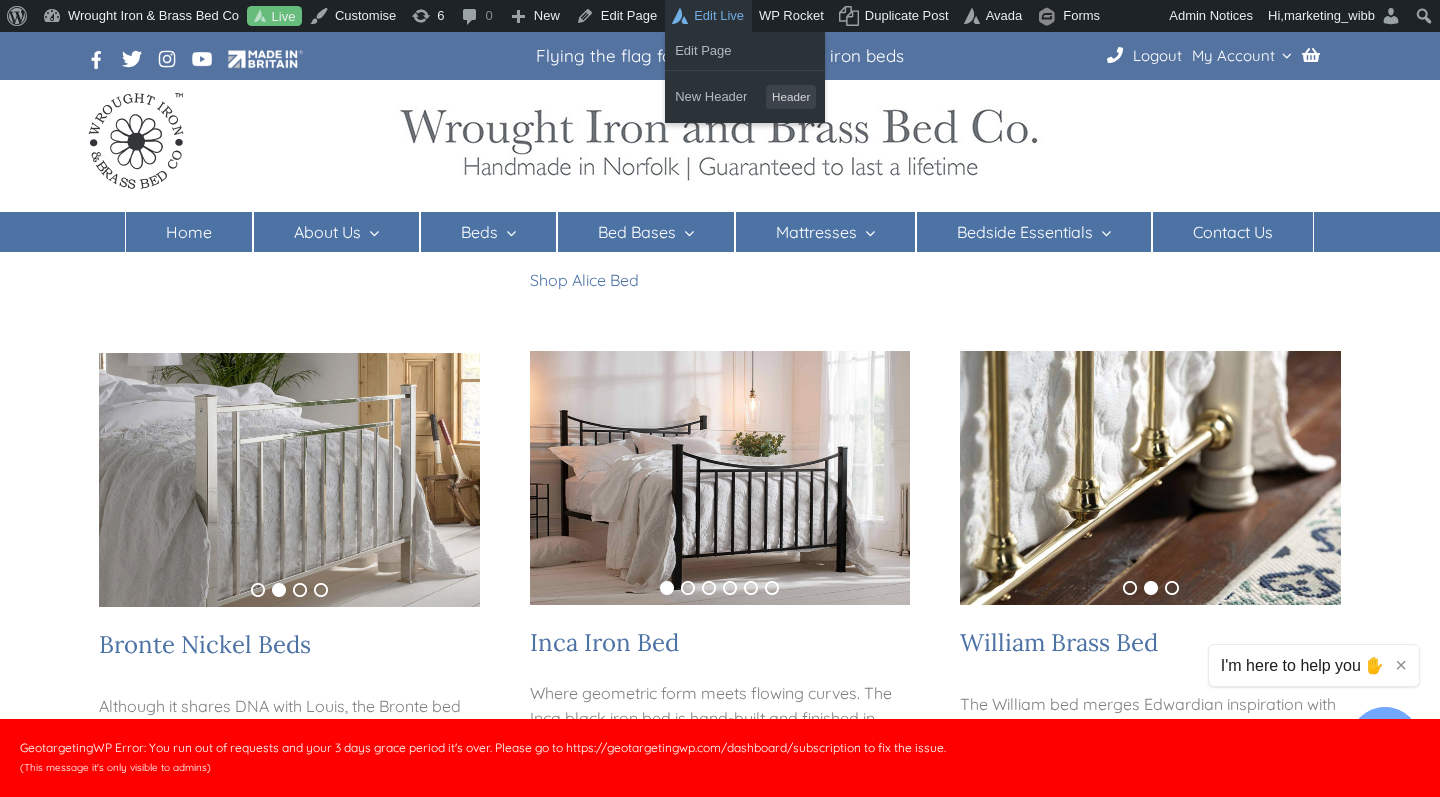 click on "Edit Live" at bounding box center [708, 16] 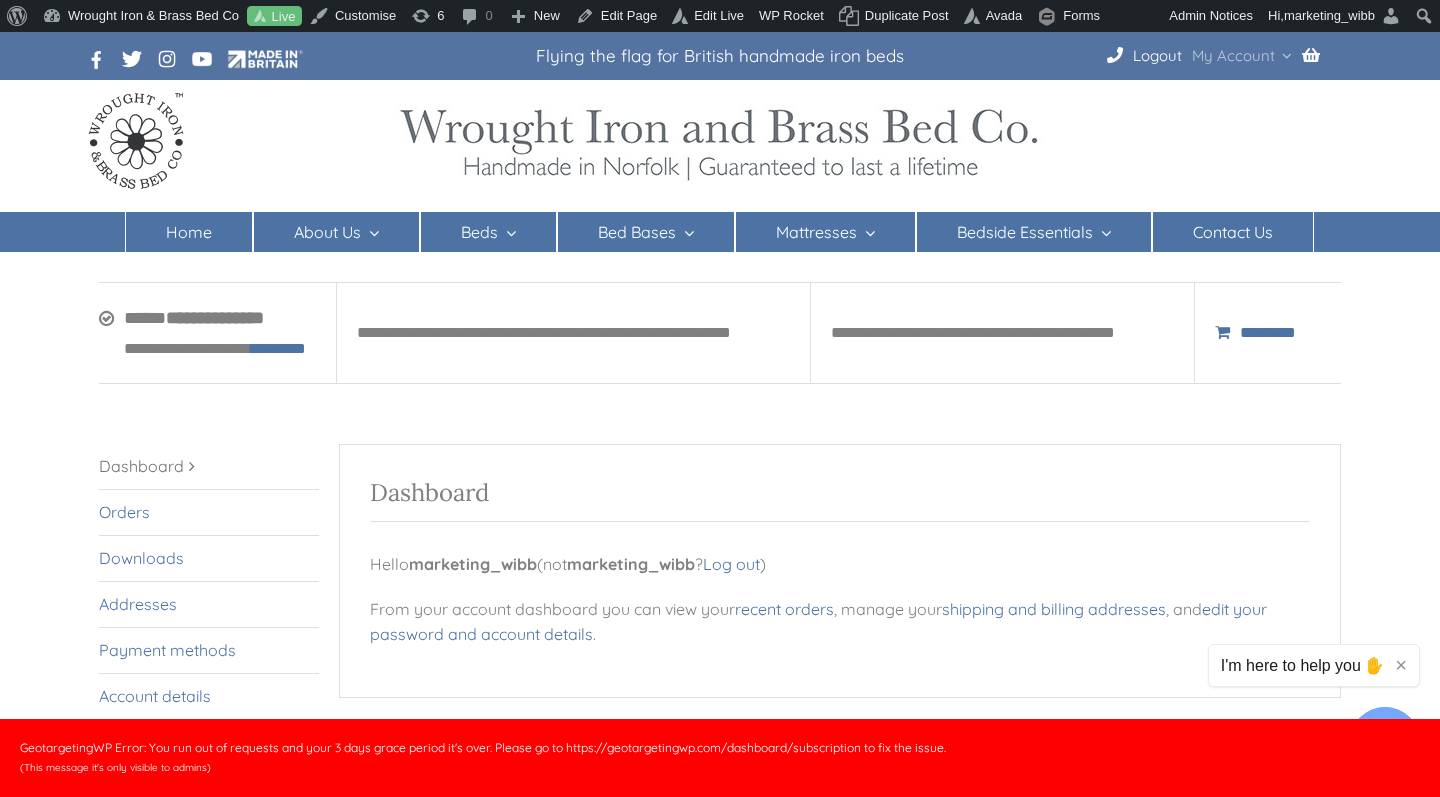 scroll, scrollTop: 0, scrollLeft: 0, axis: both 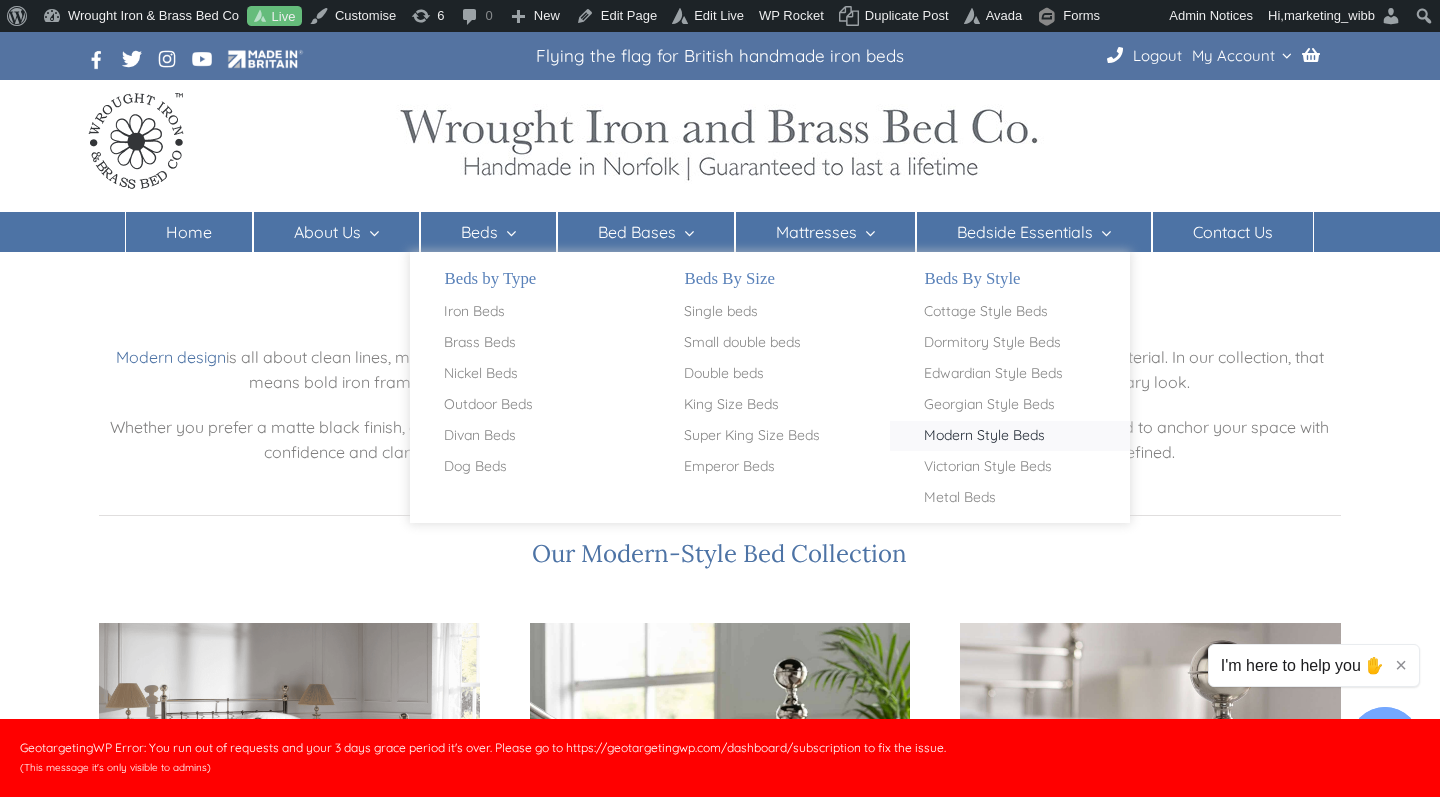 click on "Modern Style Beds" at bounding box center (984, 436) 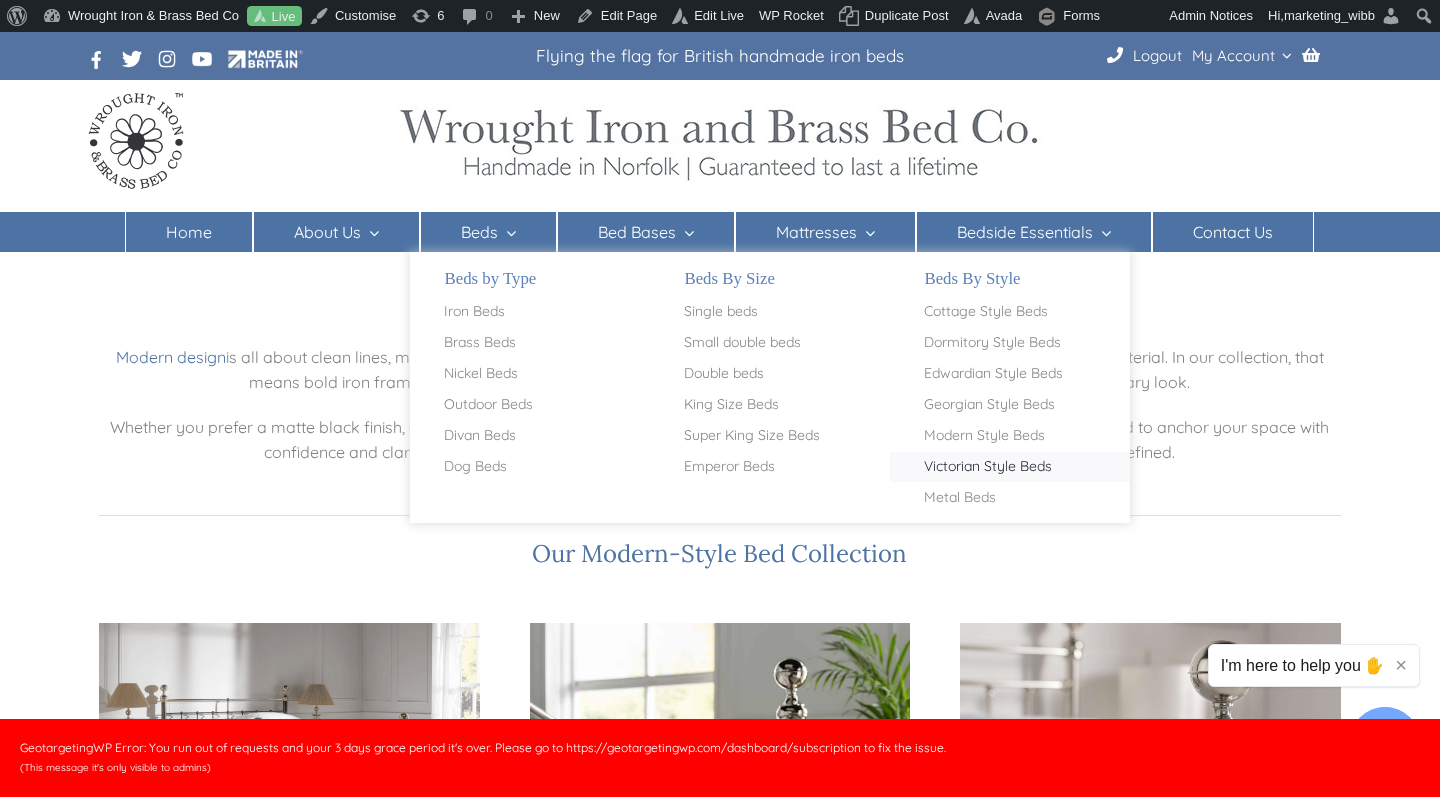 click on "Victorian Style Beds" at bounding box center [988, 467] 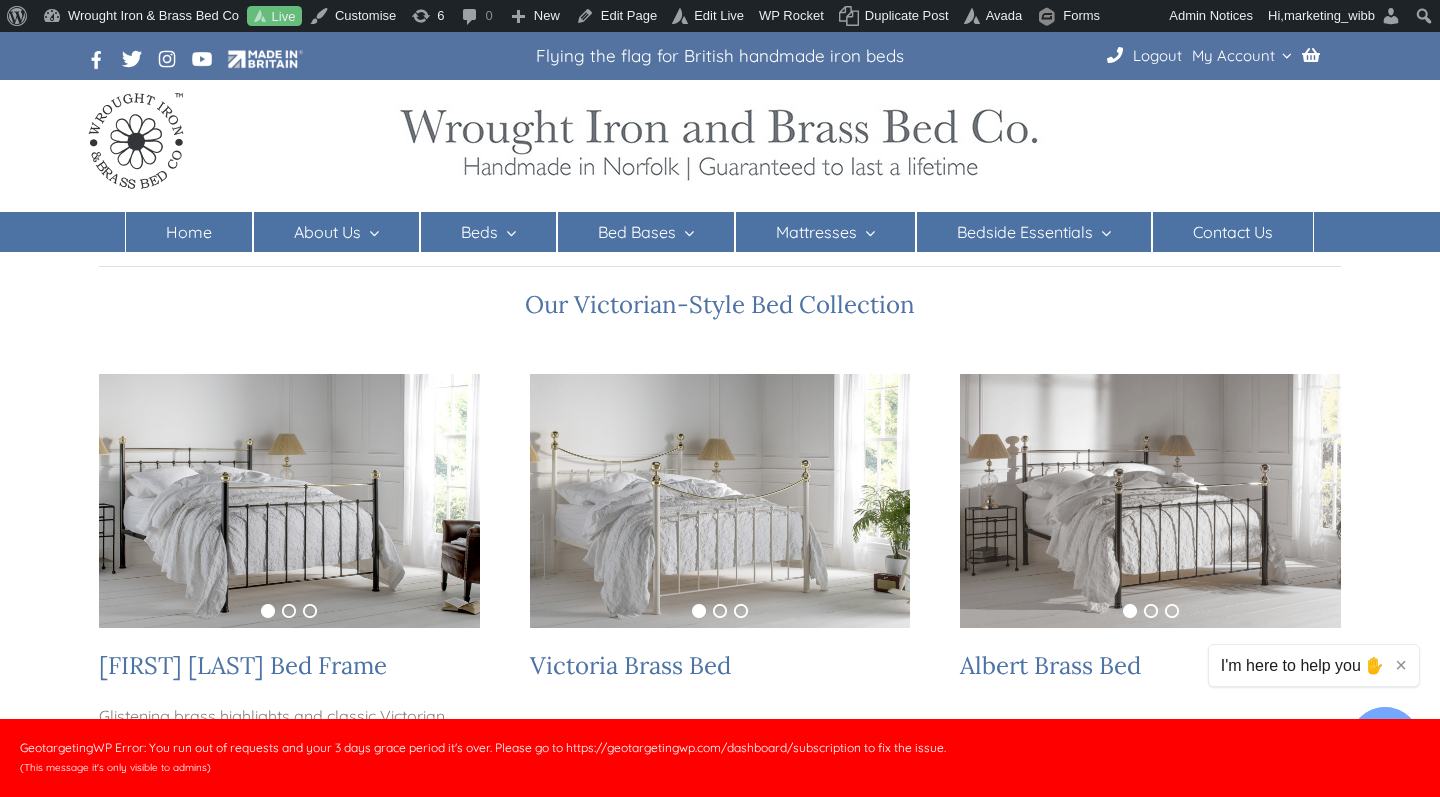 scroll, scrollTop: 214, scrollLeft: 0, axis: vertical 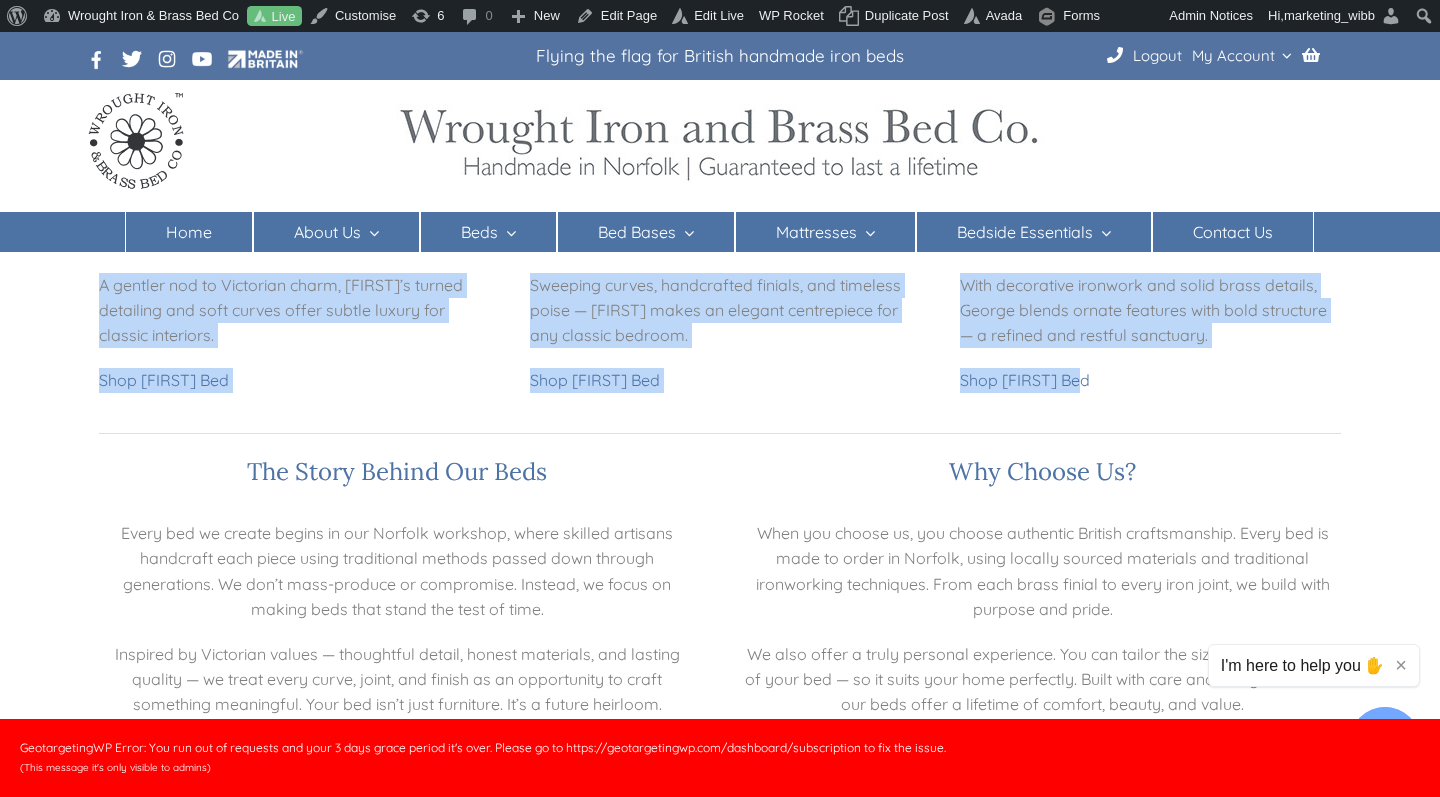 drag, startPoint x: 531, startPoint y: 340, endPoint x: 1133, endPoint y: 379, distance: 603.26196 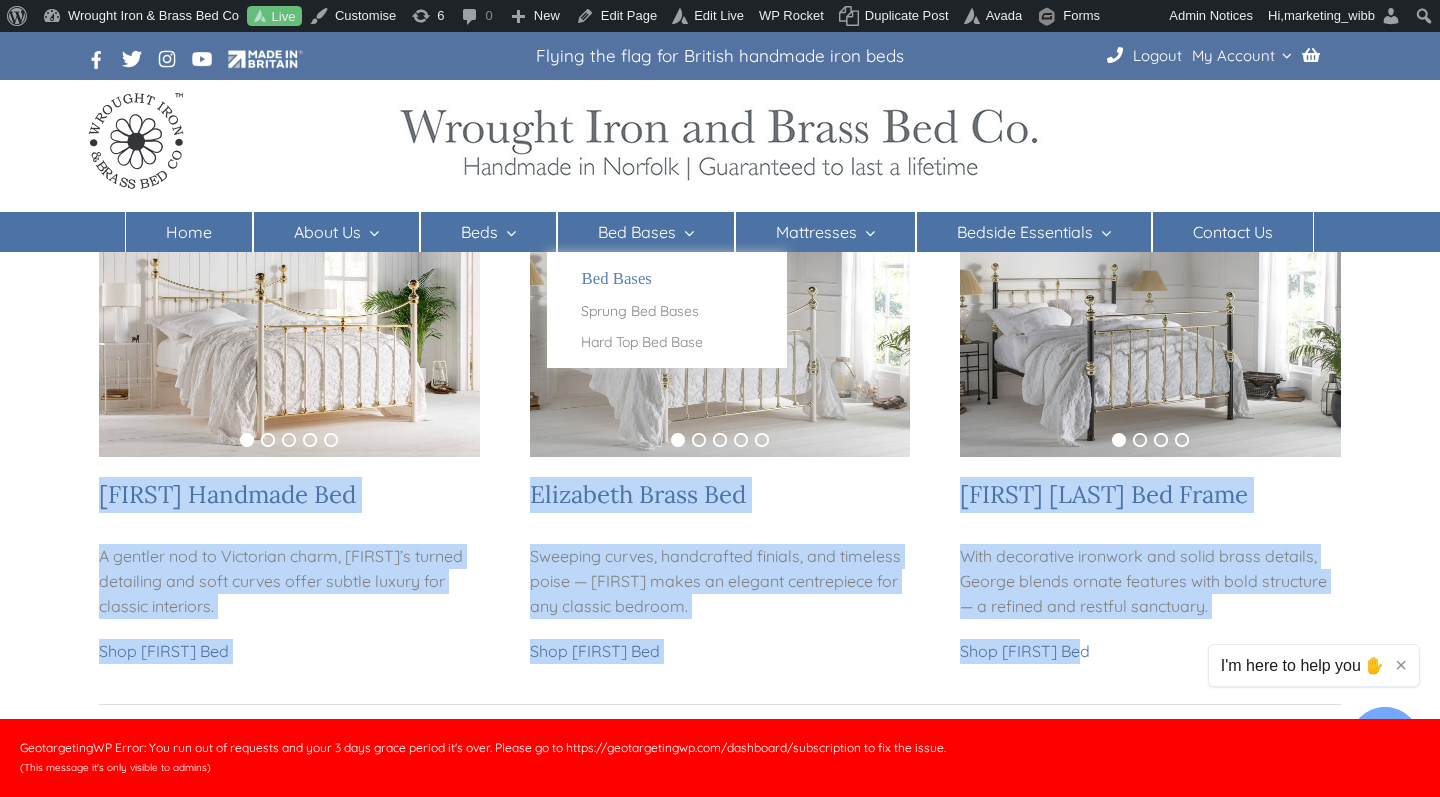 scroll, scrollTop: 939, scrollLeft: 0, axis: vertical 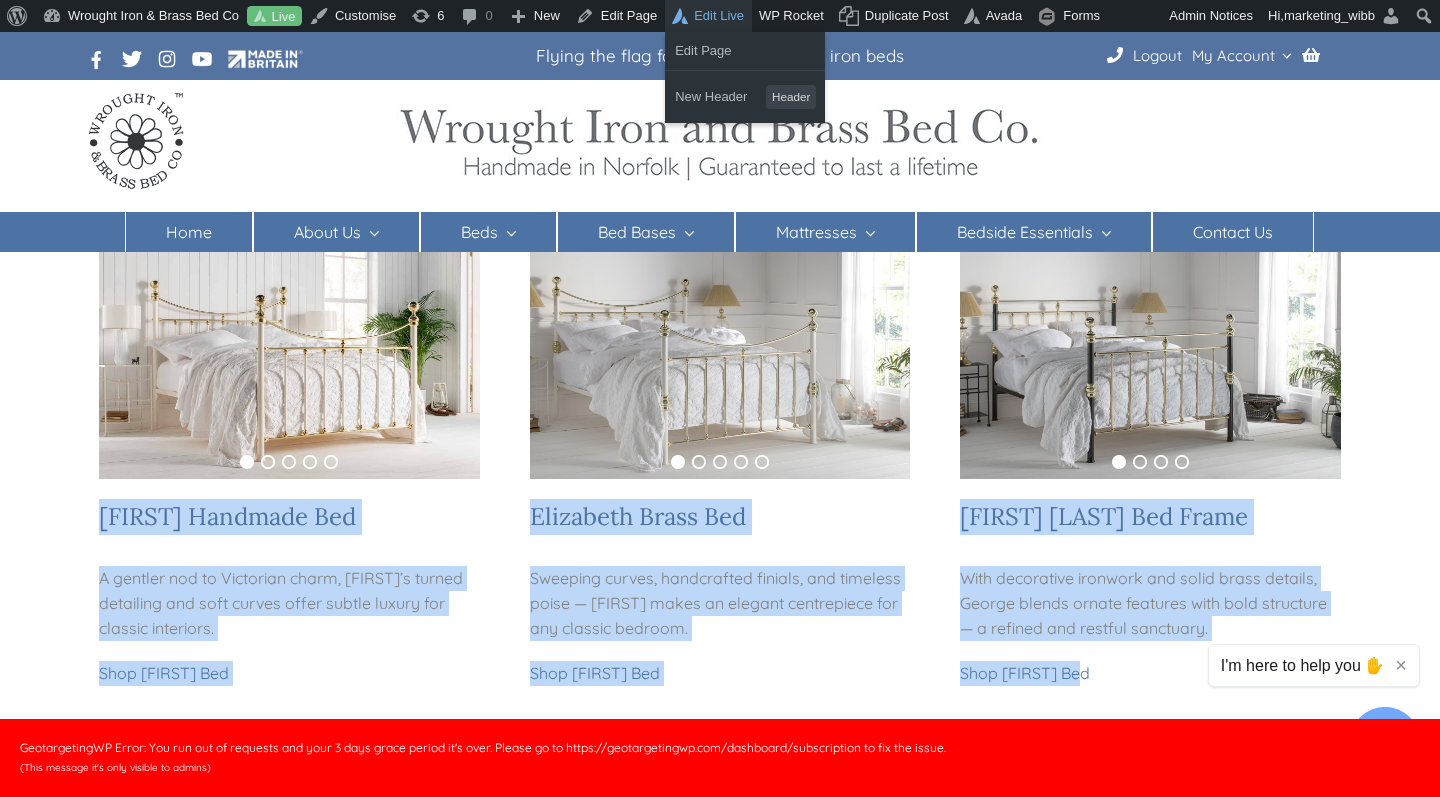click on "Edit Live" at bounding box center (708, 16) 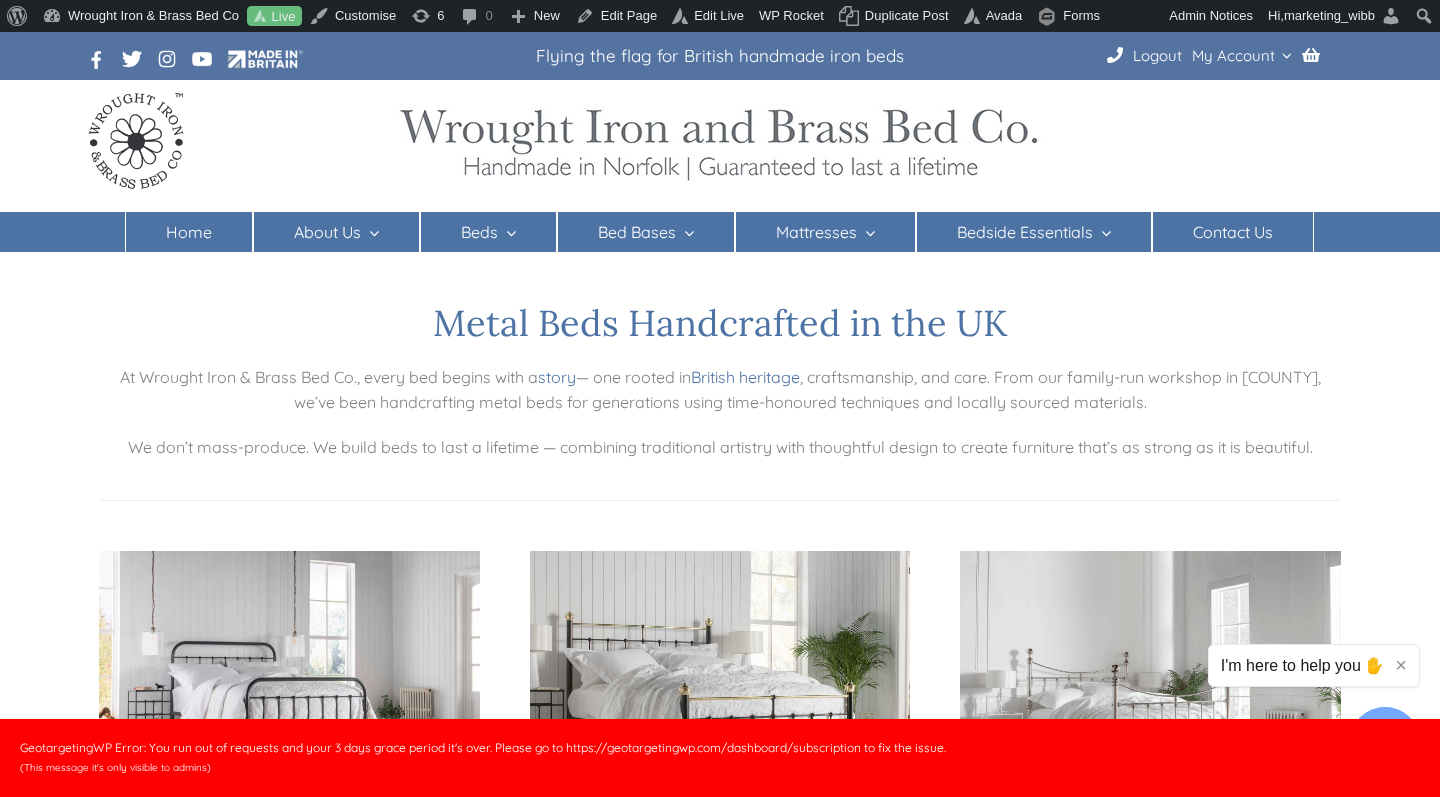scroll, scrollTop: 0, scrollLeft: 0, axis: both 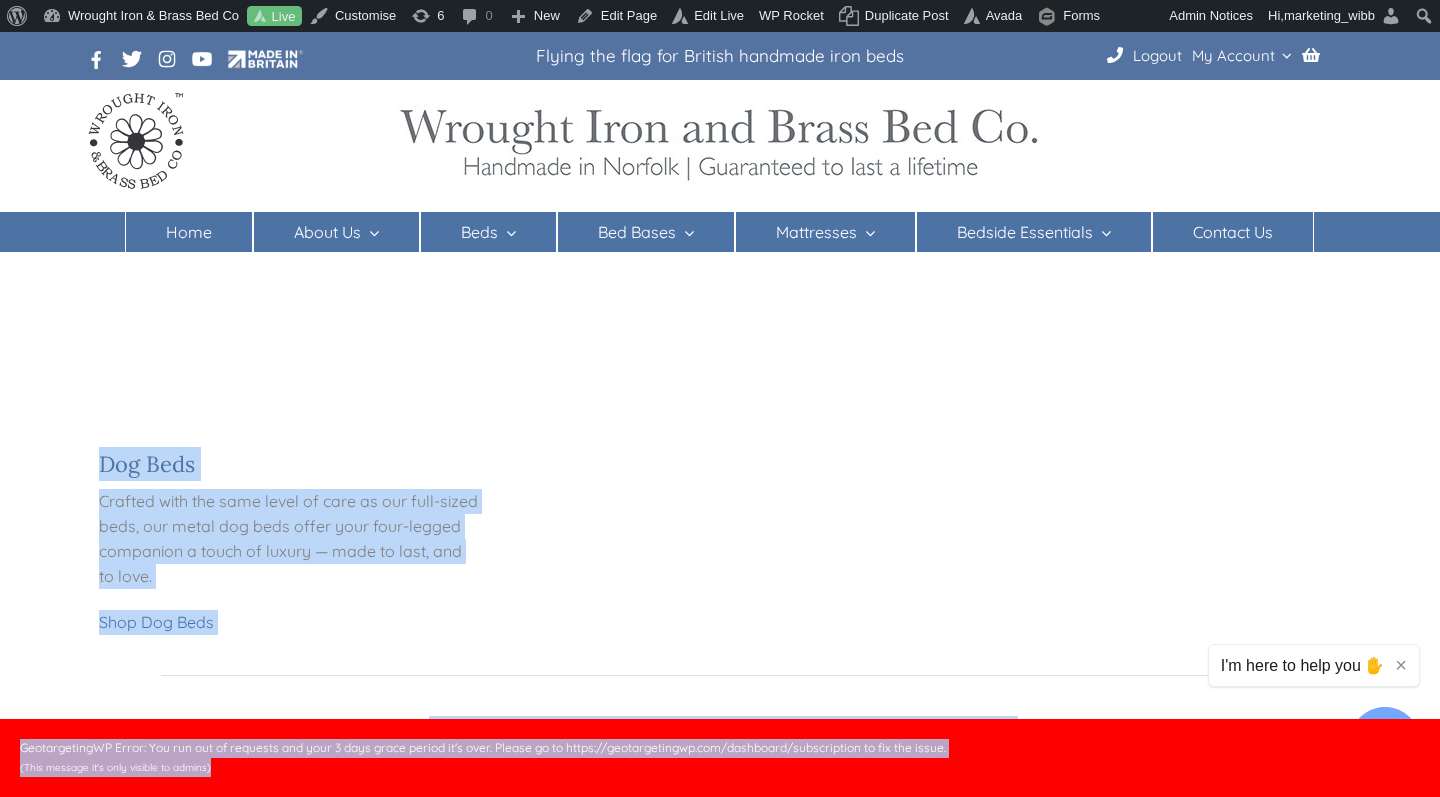 drag, startPoint x: 441, startPoint y: 316, endPoint x: 744, endPoint y: 796, distance: 567.6346 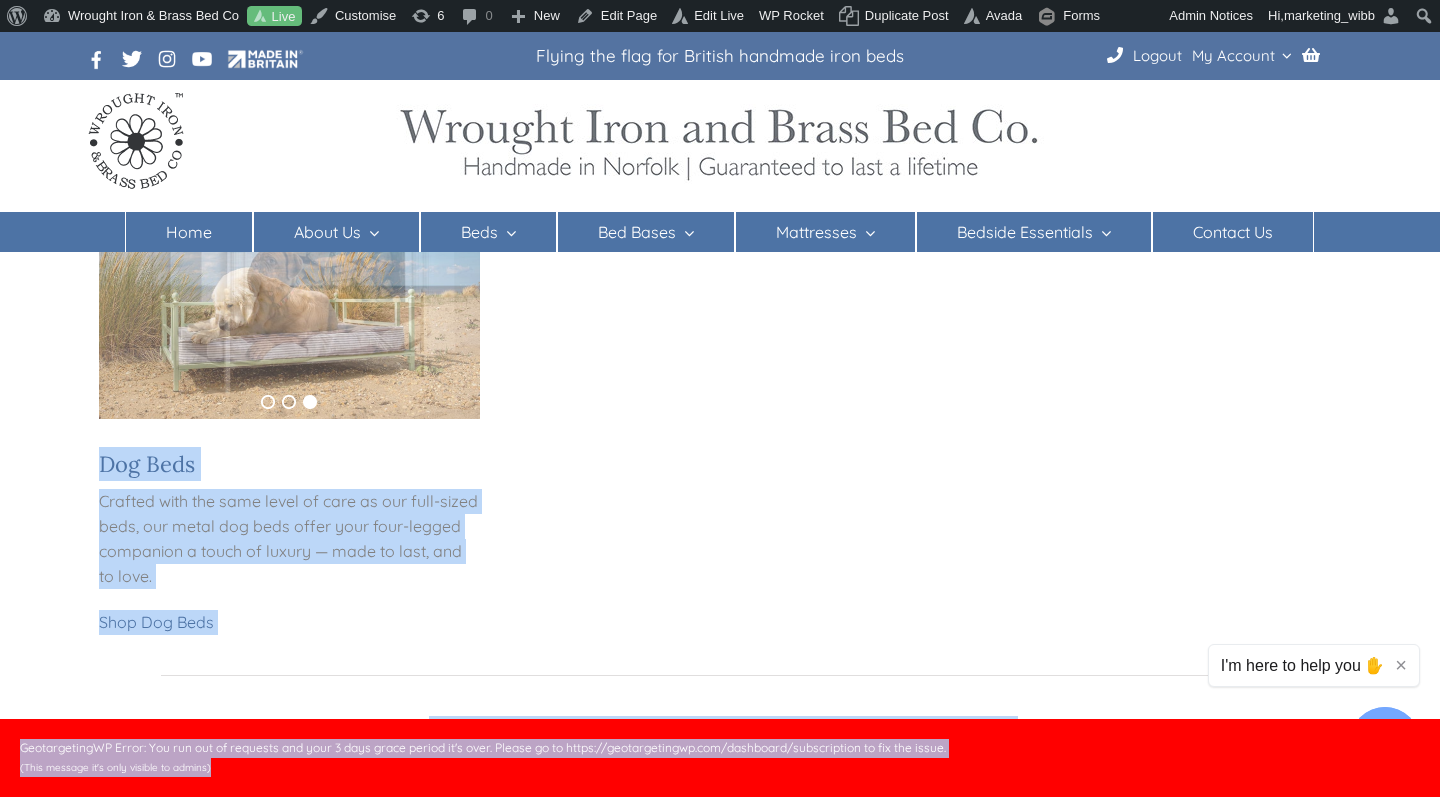 click on "Manage Consent
We use cookies to improve performance, enhance your experience, and store device information. Without consent, some features may not work properly.  Privacy Policy
Functional
Functional
Always active
The technical storage or access is strictly necessary for the legitimate purpose of enabling the use of a specific service explicitly requested by the subscriber or user, or for the sole purpose of carrying out the transmission of a communication over an electronic communications network.
Preferences
Preferences
The technical storage or access is necessary for the legitimate purpose of storing preferences that are not requested by the subscriber or user." at bounding box center (720, 303) 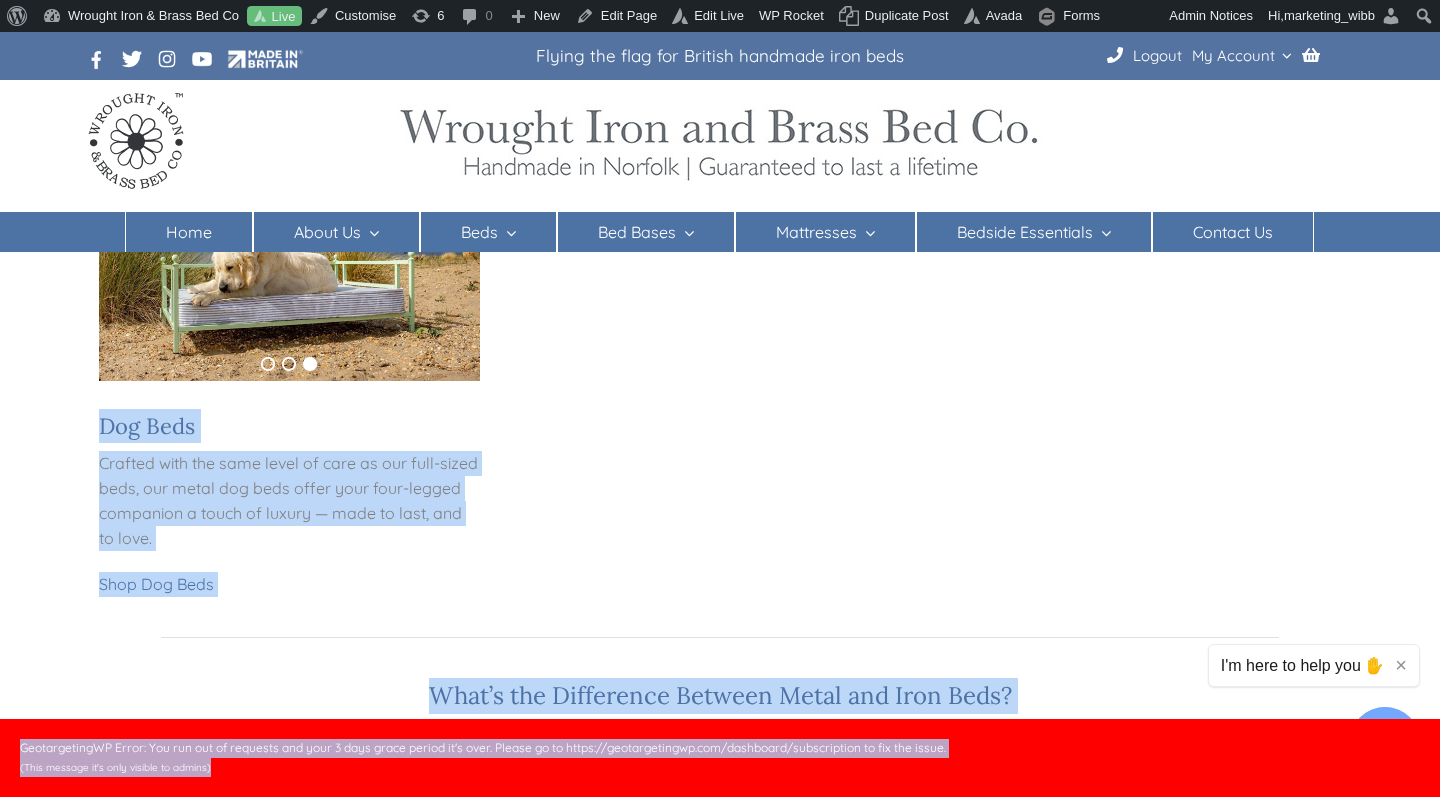 click on "Metal Beds Handcrafted in the UK
At Wrought Iron & Brass Bed Co., every bed begins with a  story  — one rooted in  British heritage , craftsmanship, and care. From our family-run workshop in Norfolk, we’ve been handcrafting metal beds for generations using time-honoured techniques and locally sourced materials.
We don’t mass-produce. We build beds to last a lifetime — combining traditional artistry with thoughtful design to create furniture that’s as strong as it is beautiful.
1 2 3 4
Iron Beds
Classic, strong, and timeless. Our iron beds are hand-forged with care and finished to your liking — whether matte black, pure white, or something in between.
Shop Iron Beds
1 2 3
Brass Beds
Shimmering with warmth and elegance, our brass beds feature hand-spun finials and traditional joints. They bring historic charm and long-lasting quality to any bedroom.
Shop Brass Beds
1 2 3 4
Nickel Beds
Shop N ickel Beds
Outdoor Beds
Shop Outdoor Beds
1 2 3
Divan Beds
1 2 3" at bounding box center (720, -263) 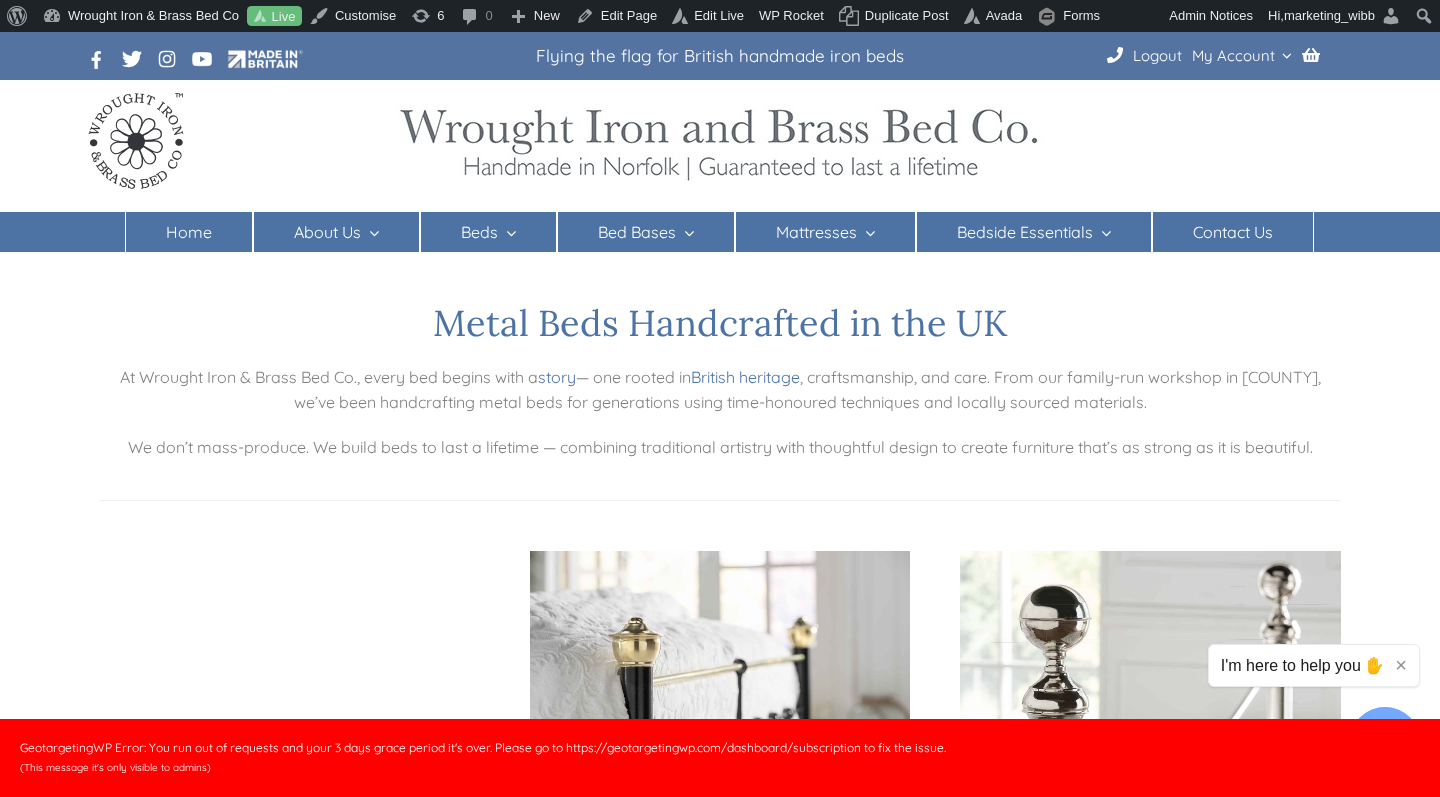 scroll, scrollTop: 0, scrollLeft: 0, axis: both 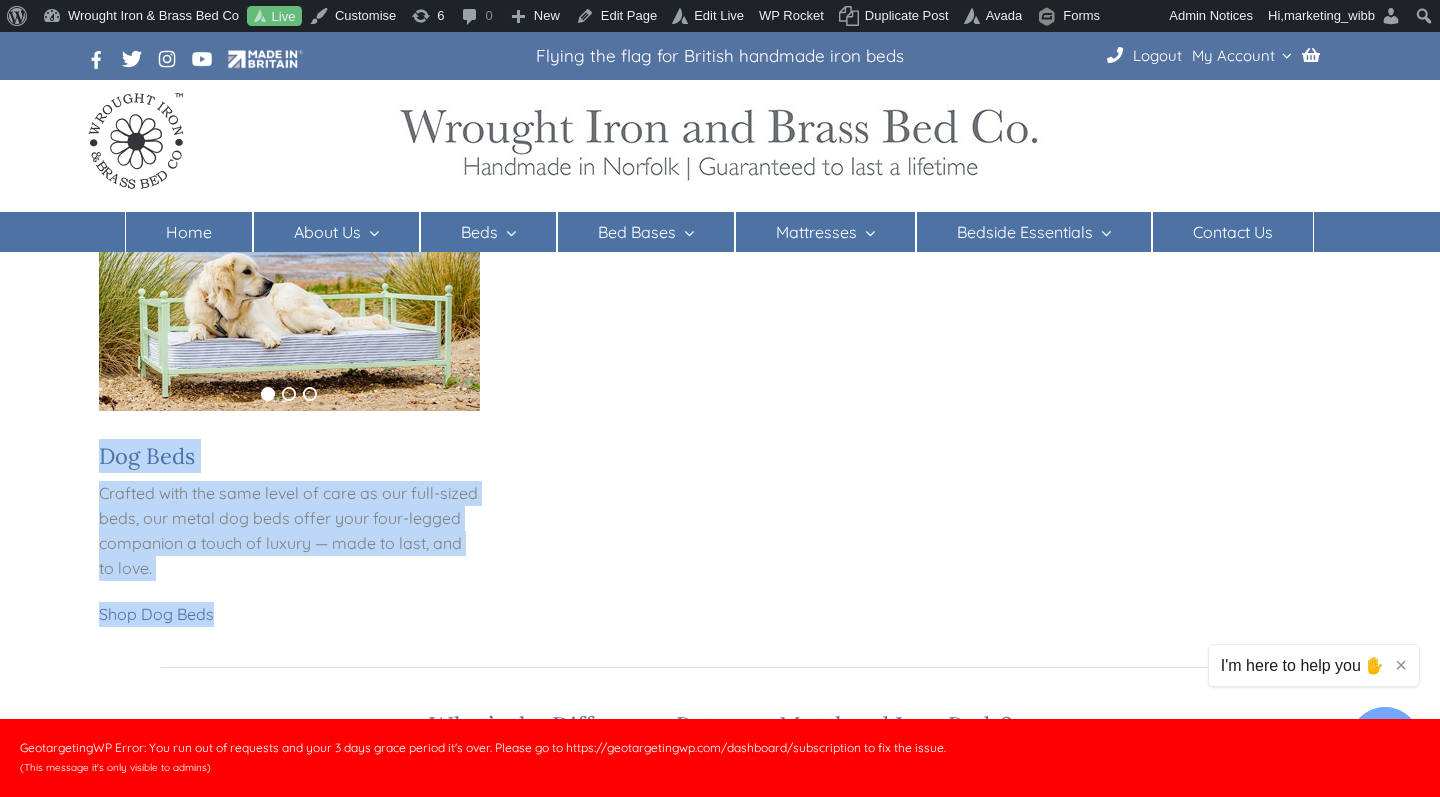 drag, startPoint x: 435, startPoint y: 321, endPoint x: 549, endPoint y: 638, distance: 336.87534 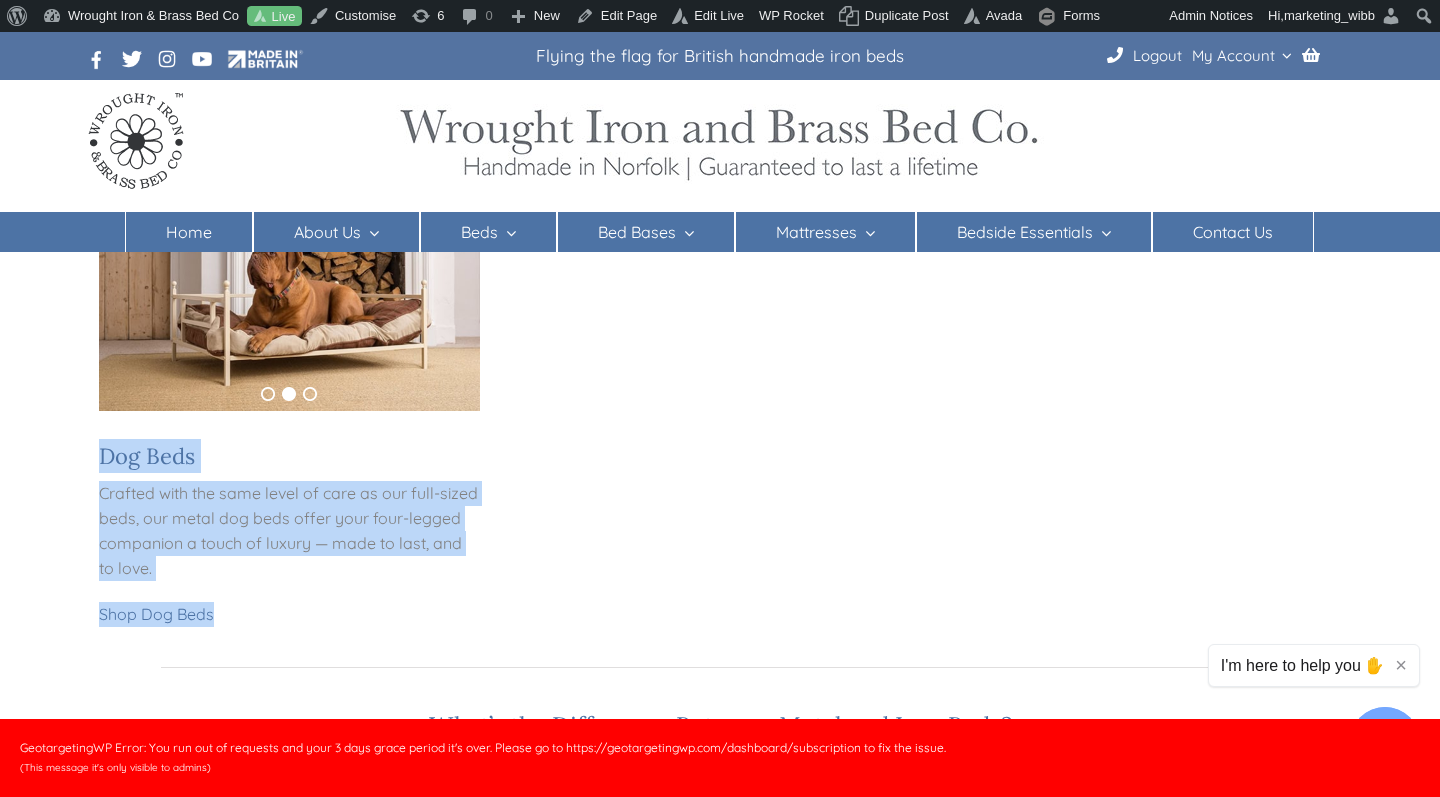 copy on "Metal Beds Handcrafted in the UK
At Wrought Iron & Brass Bed Co., every bed begins with a  story  — one rooted in  British heritage , craftsmanship, and care. From our family-run workshop in Norfolk, we’ve been handcrafting metal beds for generations using time-honoured techniques and locally sourced materials.
We don’t mass-produce. We build beds to last a lifetime — combining traditional artistry with thoughtful design to create furniture that’s as strong as it is beautiful.
1 2 3 4
Iron Beds
Classic, strong, and timeless. Our iron beds are hand-forged with care and finished to your liking — whether matte black, pure white, or something in between.
Shop Iron Beds
1 2 3
Brass Beds
Shimmering with warmth and elegance, our brass beds feature hand-spun finials and traditional joints. They bring historic charm and long-lasting quality to any bedroom.
Shop Brass Beds
1 2 3 4
Nickel Beds
Polished, modern, and full of personality. Our nickel beds reflect light beautifully and offer a sl..." 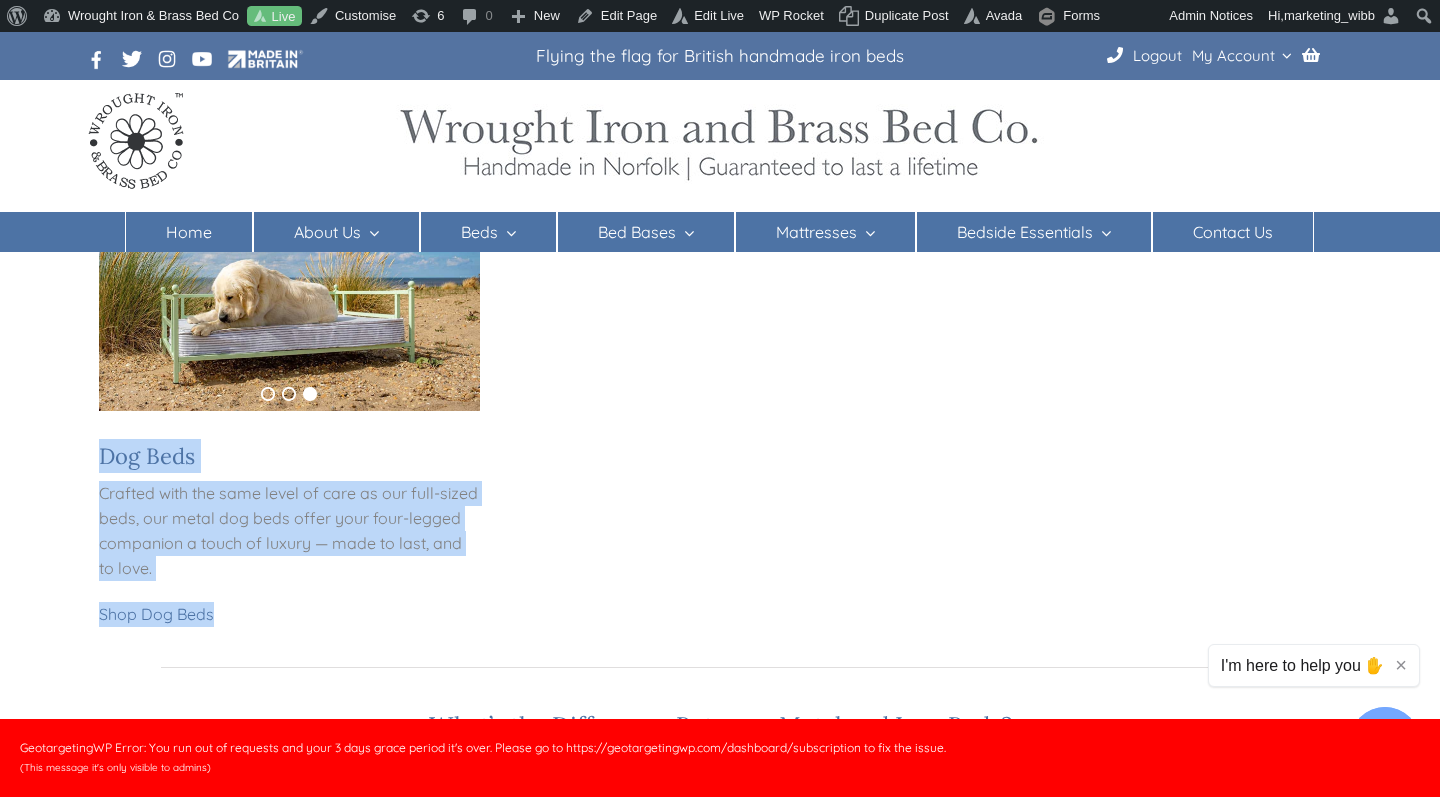 scroll, scrollTop: 1329, scrollLeft: 0, axis: vertical 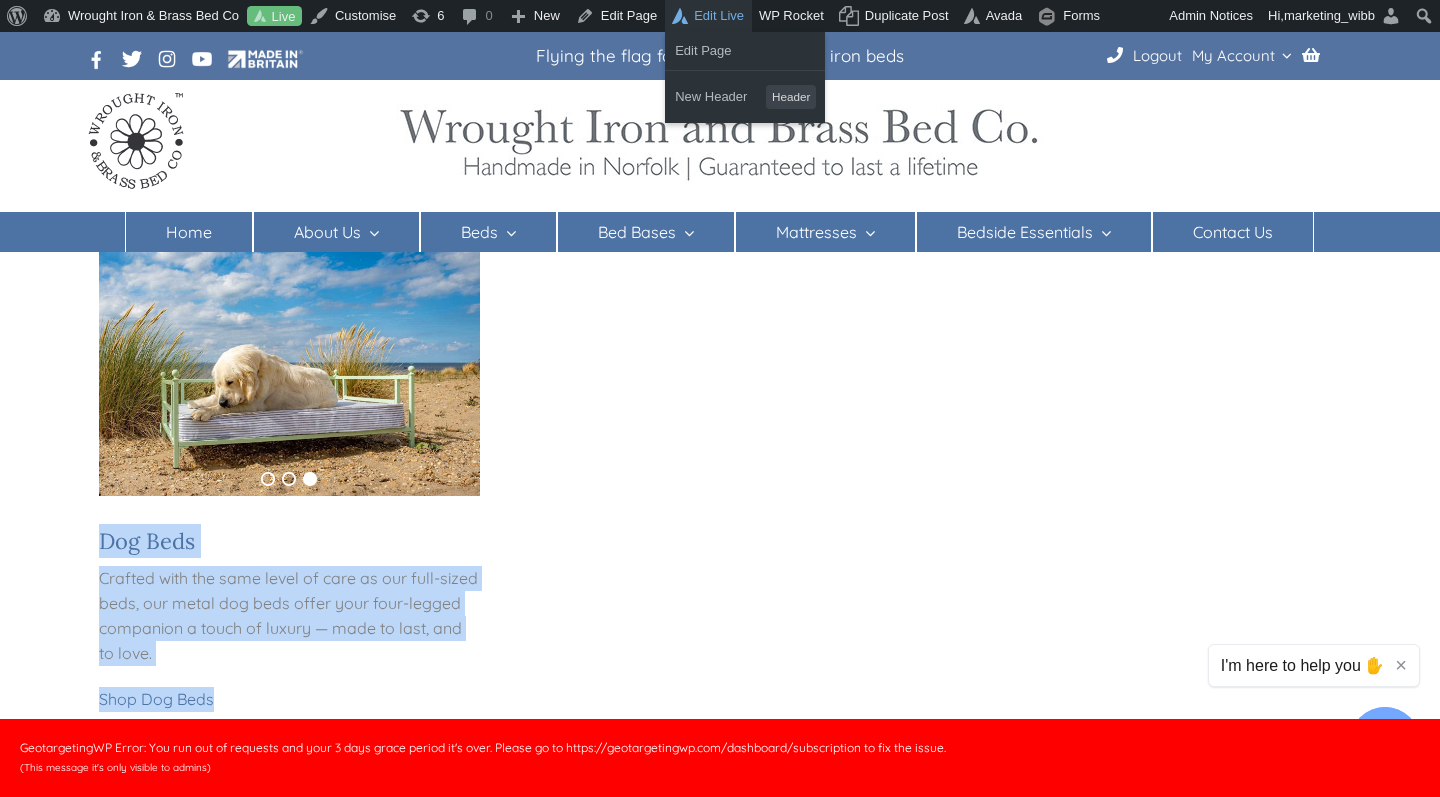 click on "Edit Live" at bounding box center (708, 16) 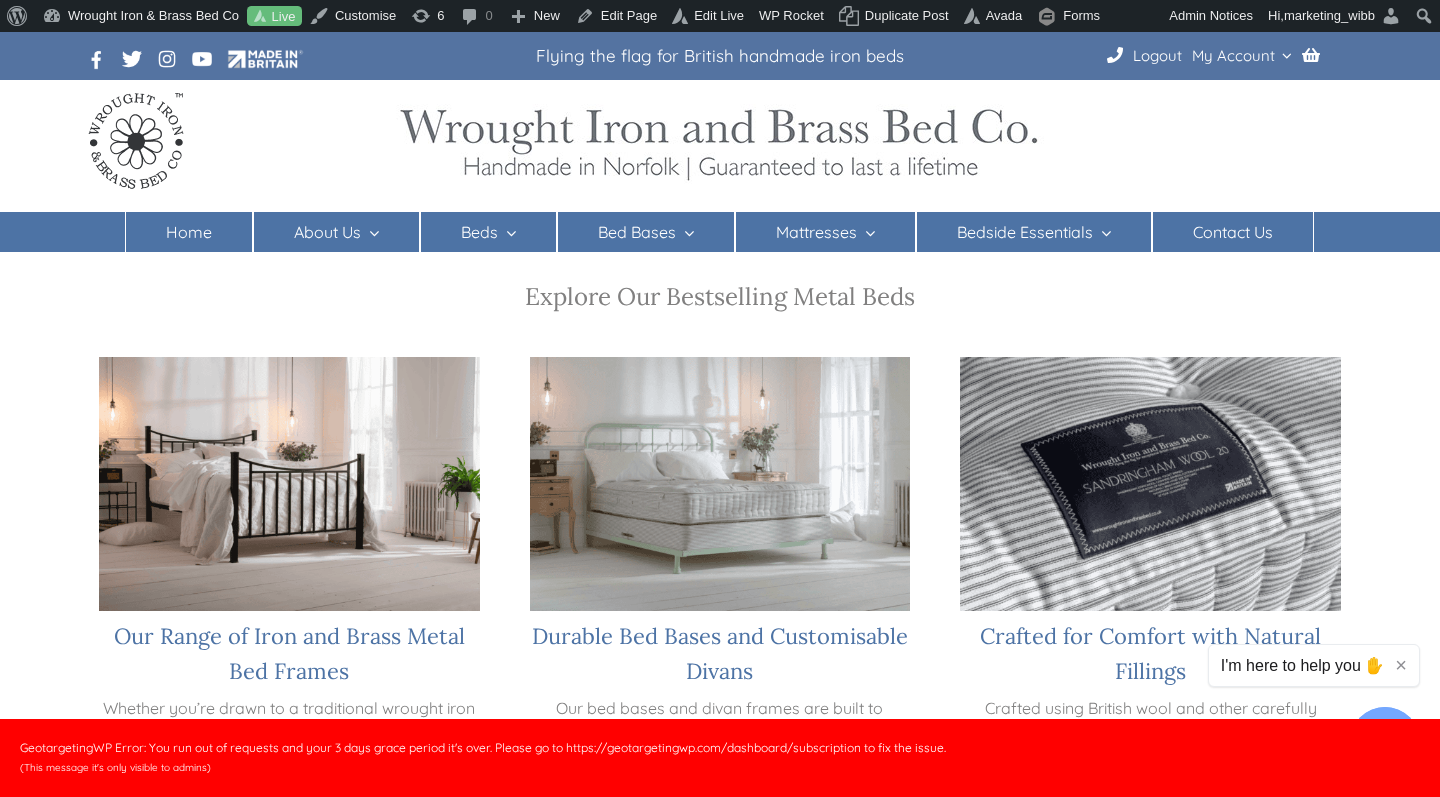 scroll, scrollTop: 1085, scrollLeft: 0, axis: vertical 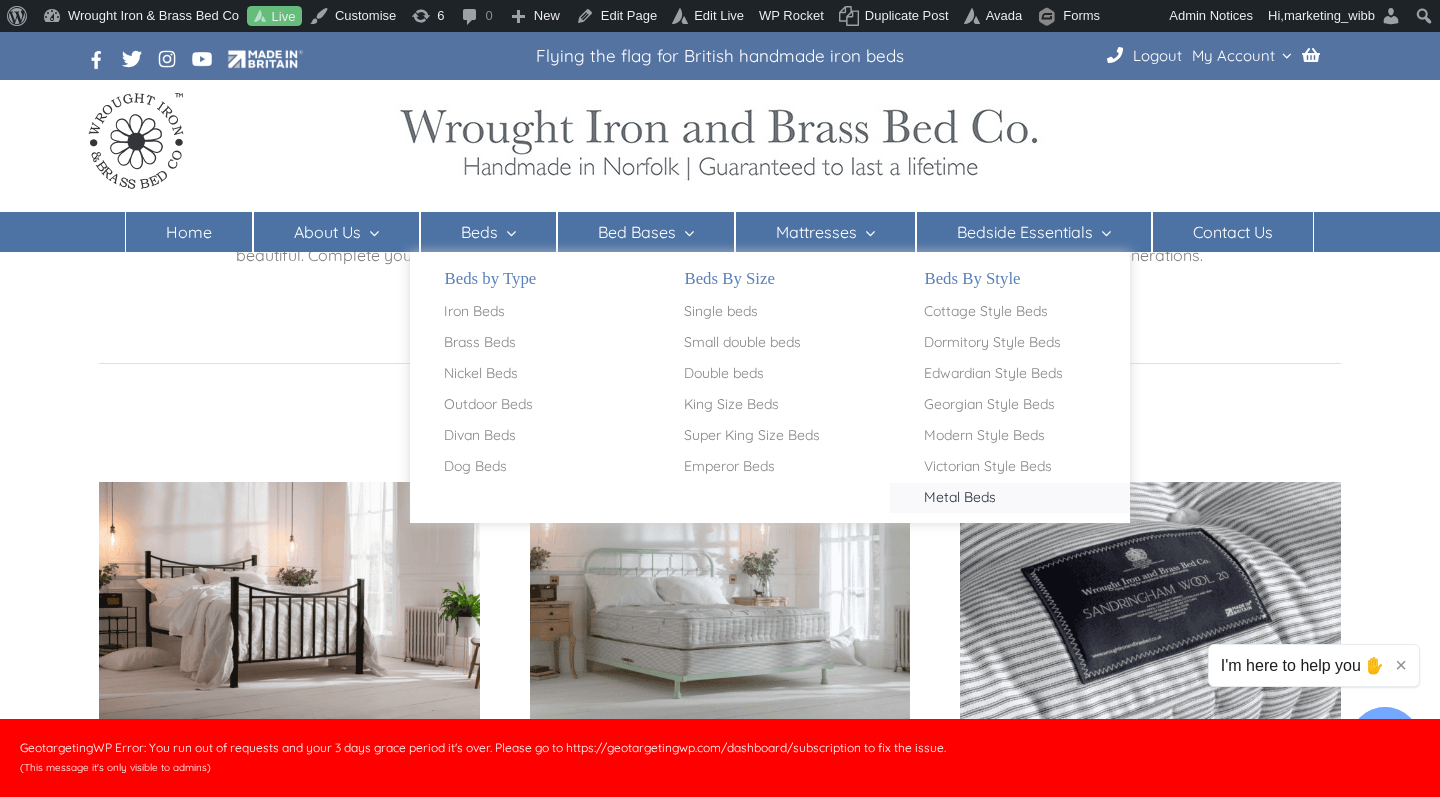 click on "Metal Beds" at bounding box center [960, 498] 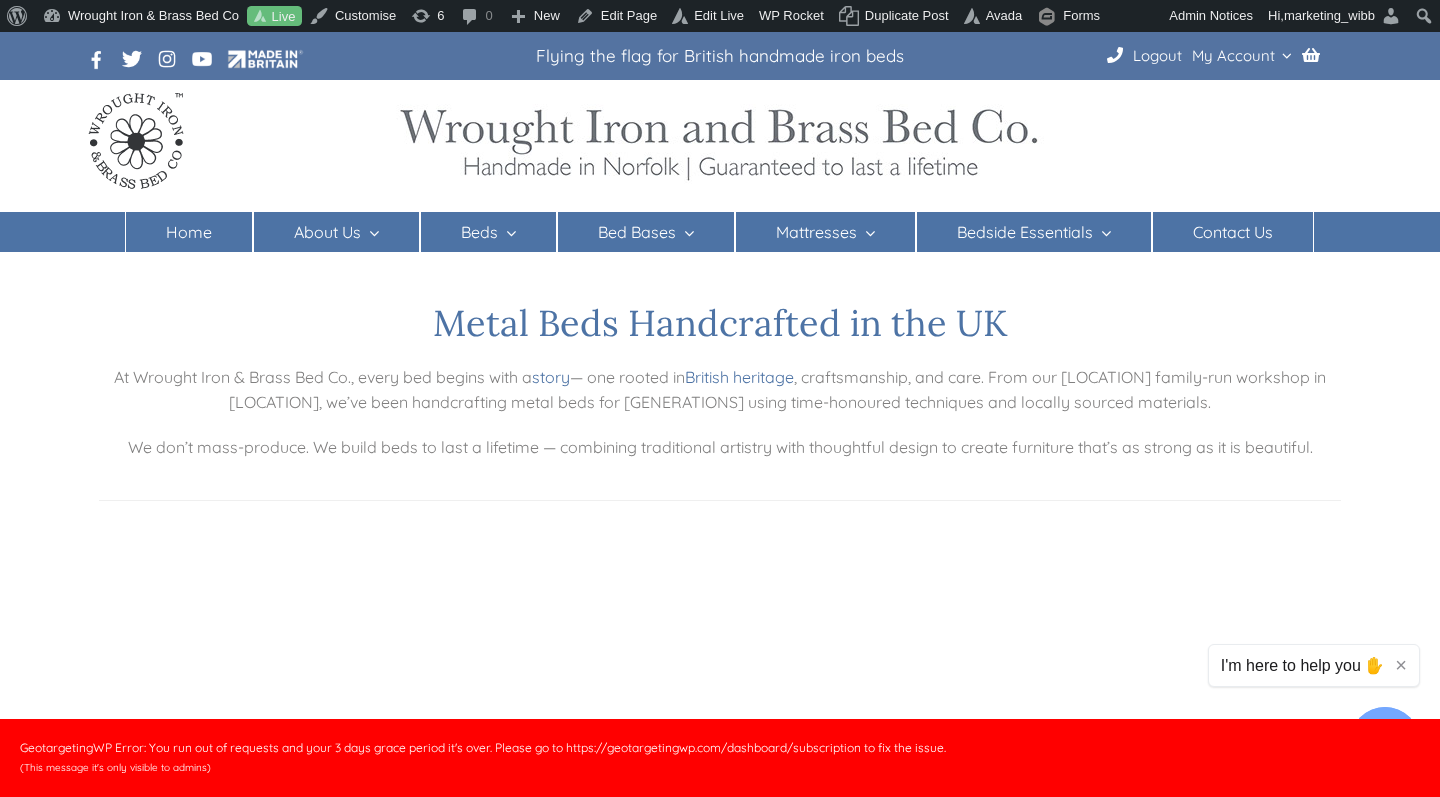 scroll, scrollTop: 0, scrollLeft: 0, axis: both 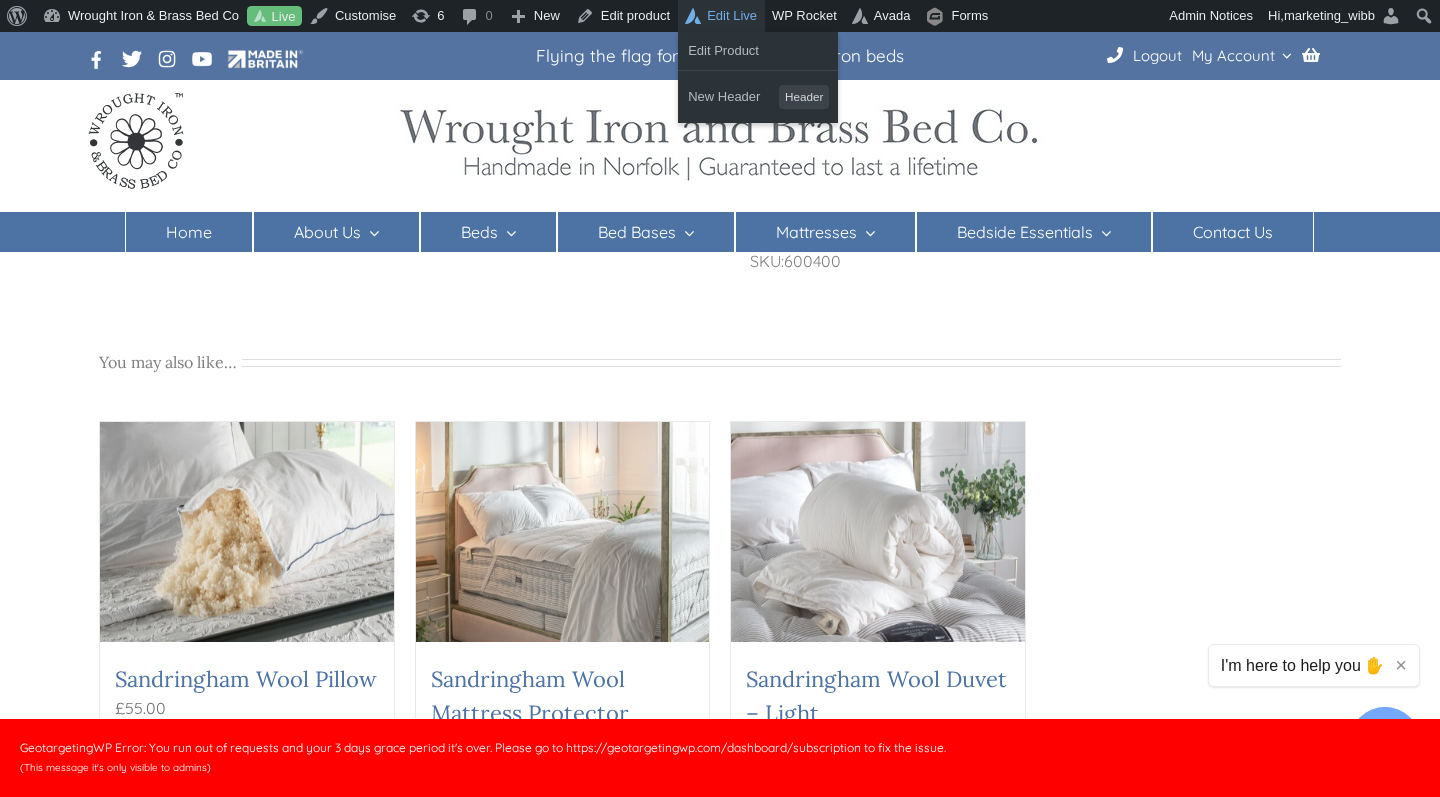 click on "Edit Live" at bounding box center (721, 16) 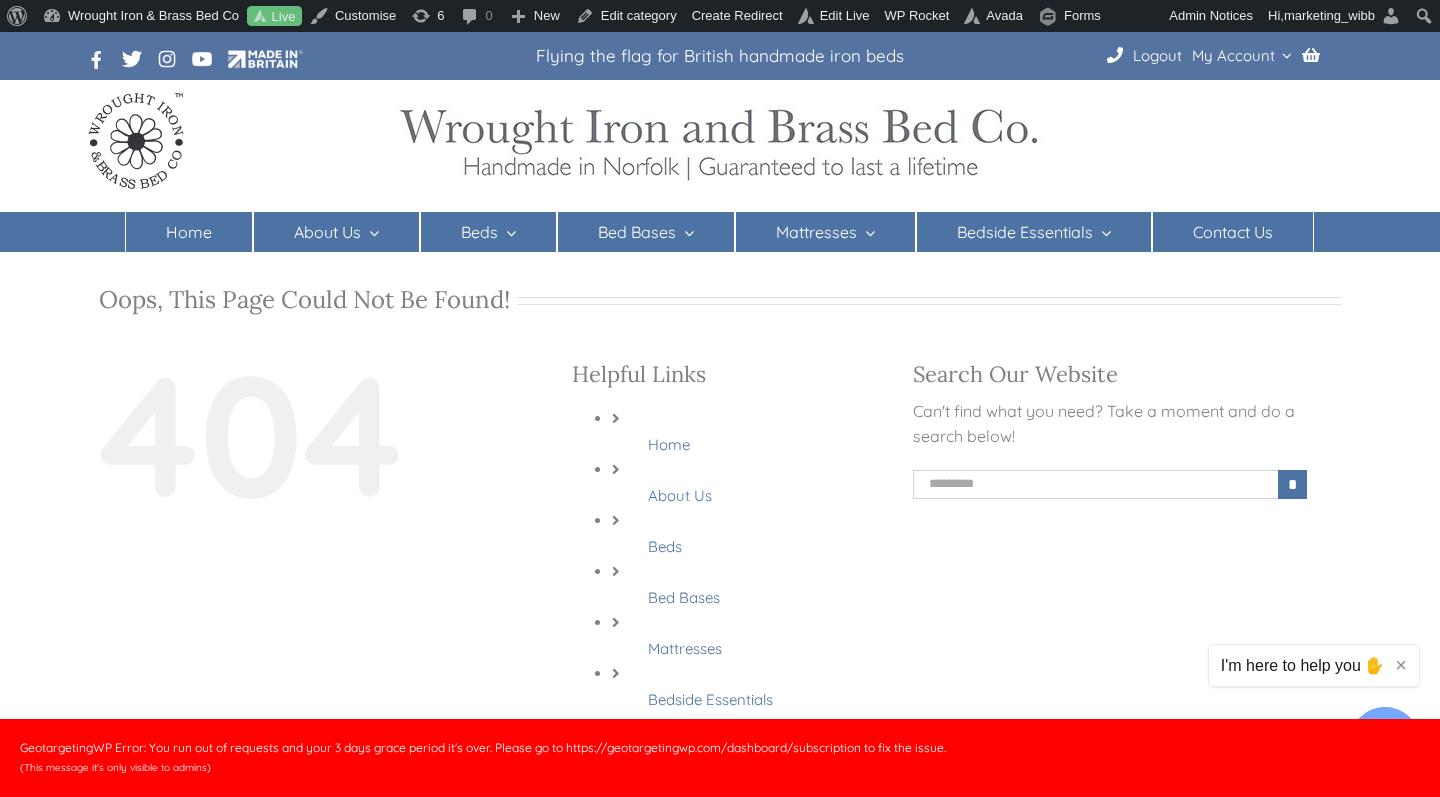 scroll, scrollTop: 0, scrollLeft: 0, axis: both 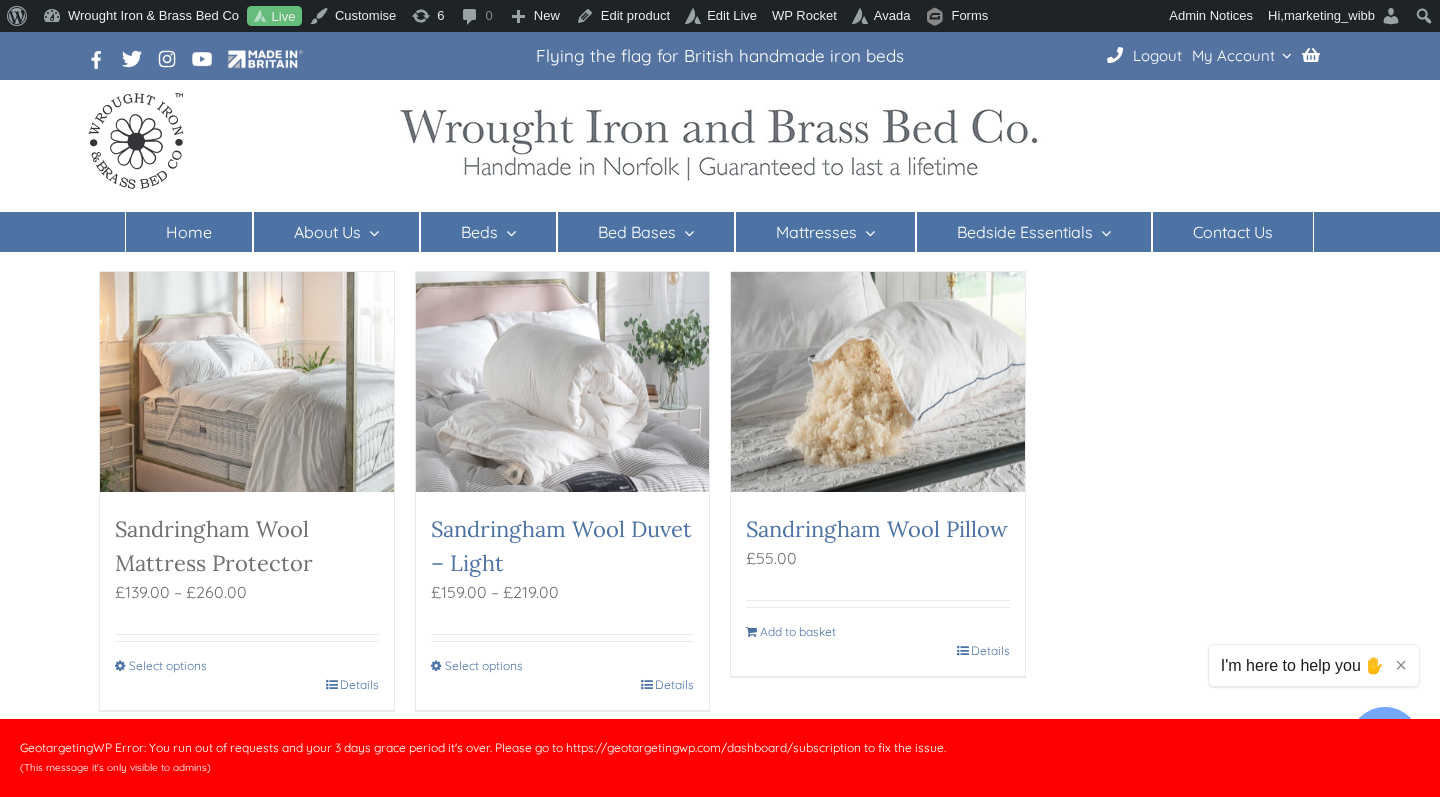 drag, startPoint x: 202, startPoint y: 540, endPoint x: 245, endPoint y: 525, distance: 45.54119 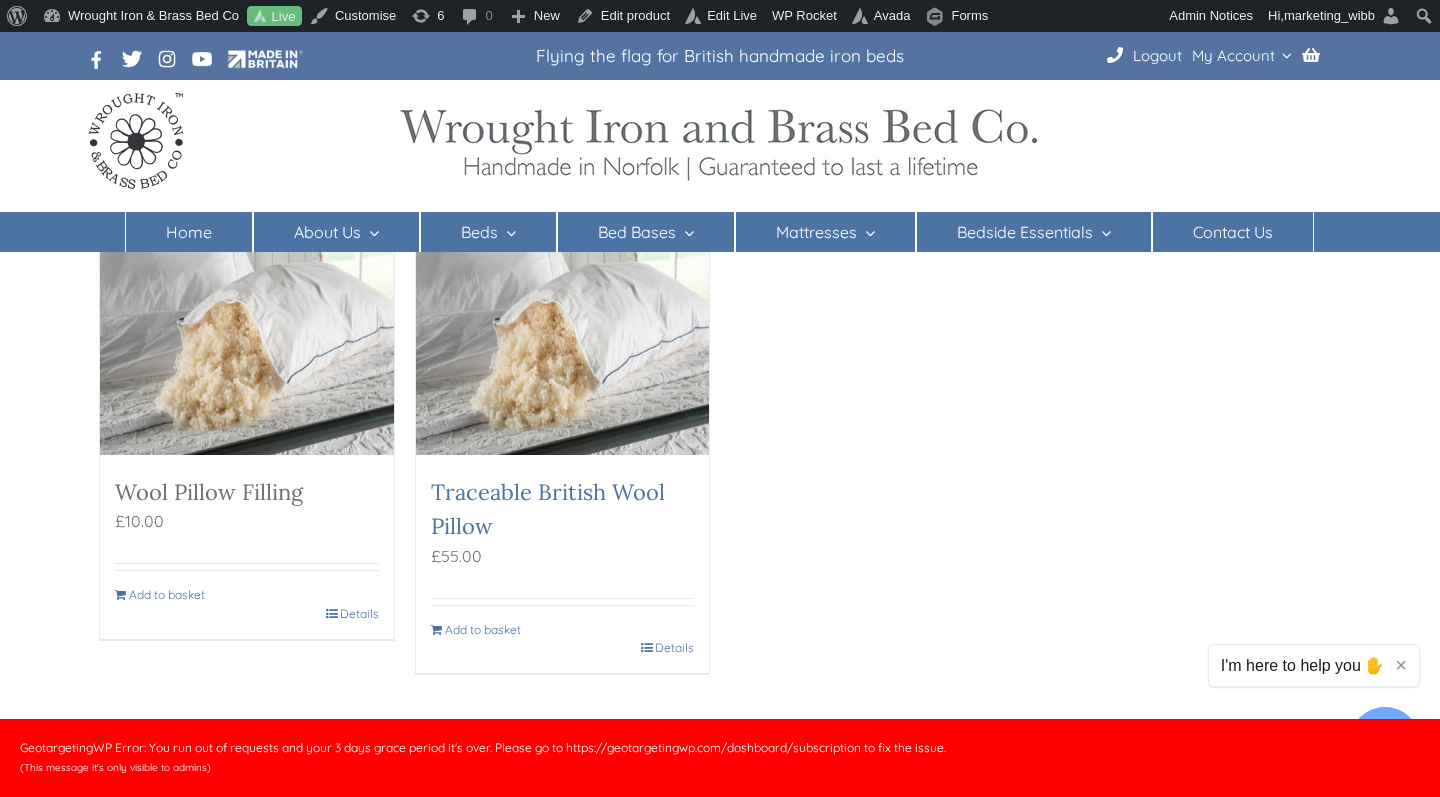 scroll, scrollTop: 1955, scrollLeft: 0, axis: vertical 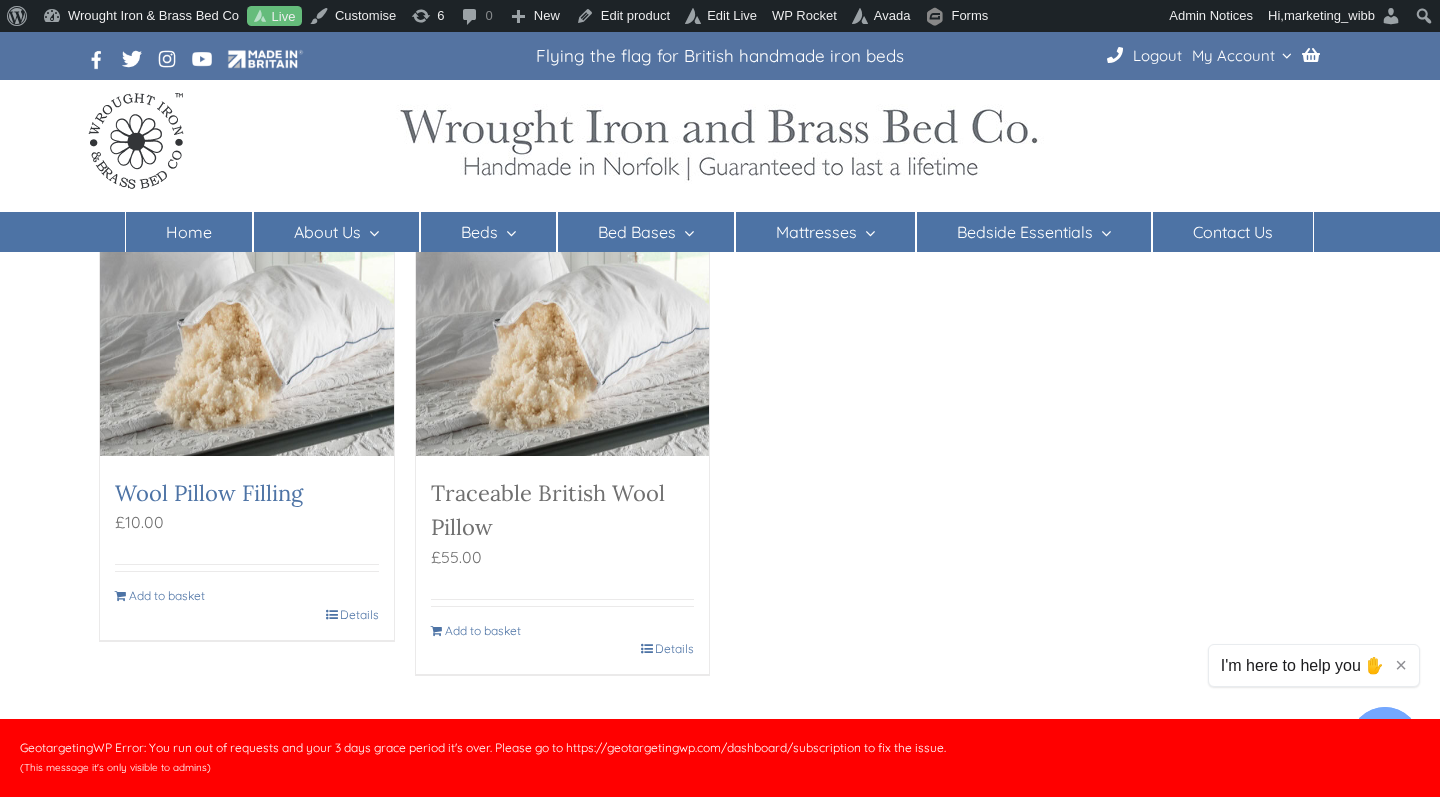 click on "Traceable British Wool Pillow" at bounding box center (548, 510) 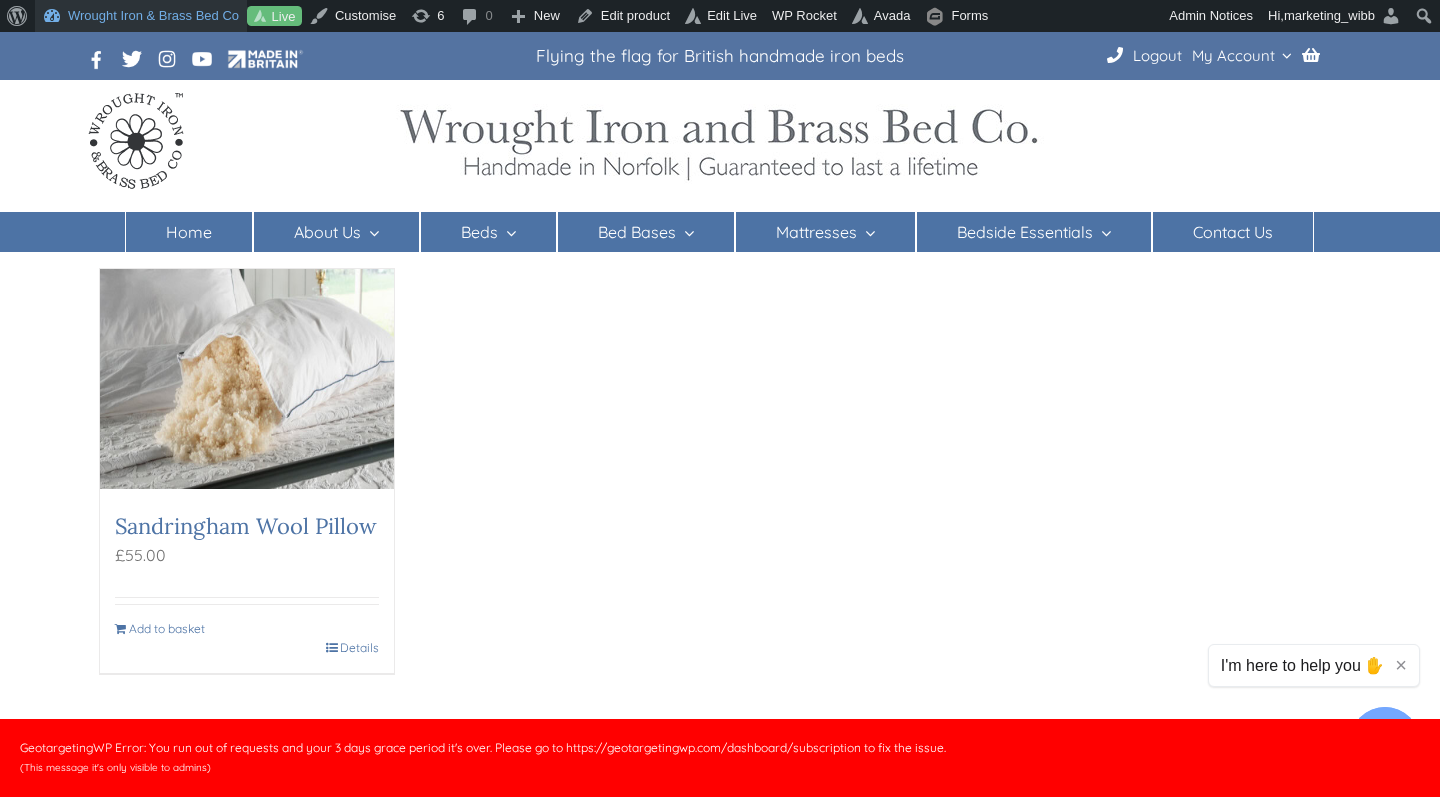 scroll, scrollTop: 1831, scrollLeft: 0, axis: vertical 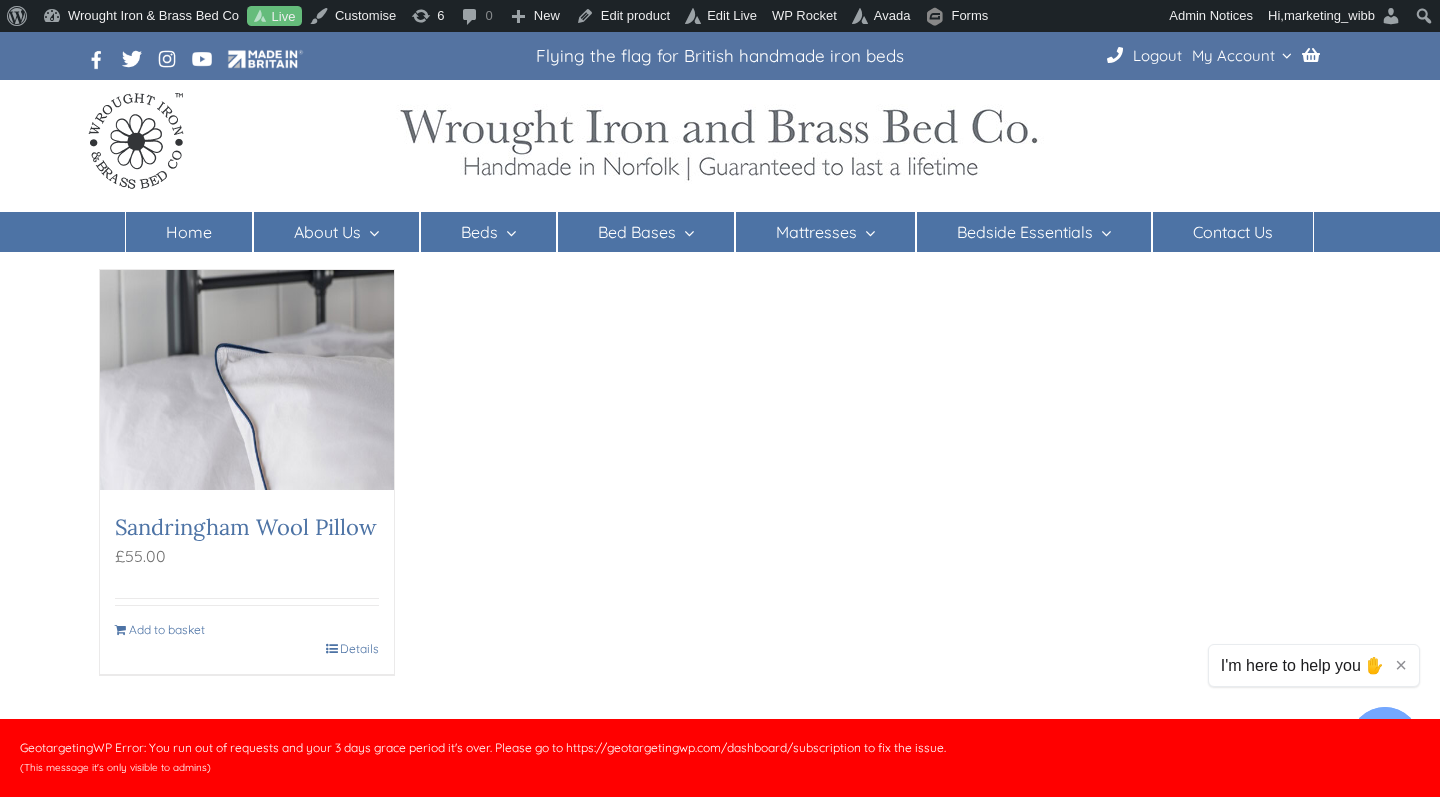click at bounding box center [247, 380] 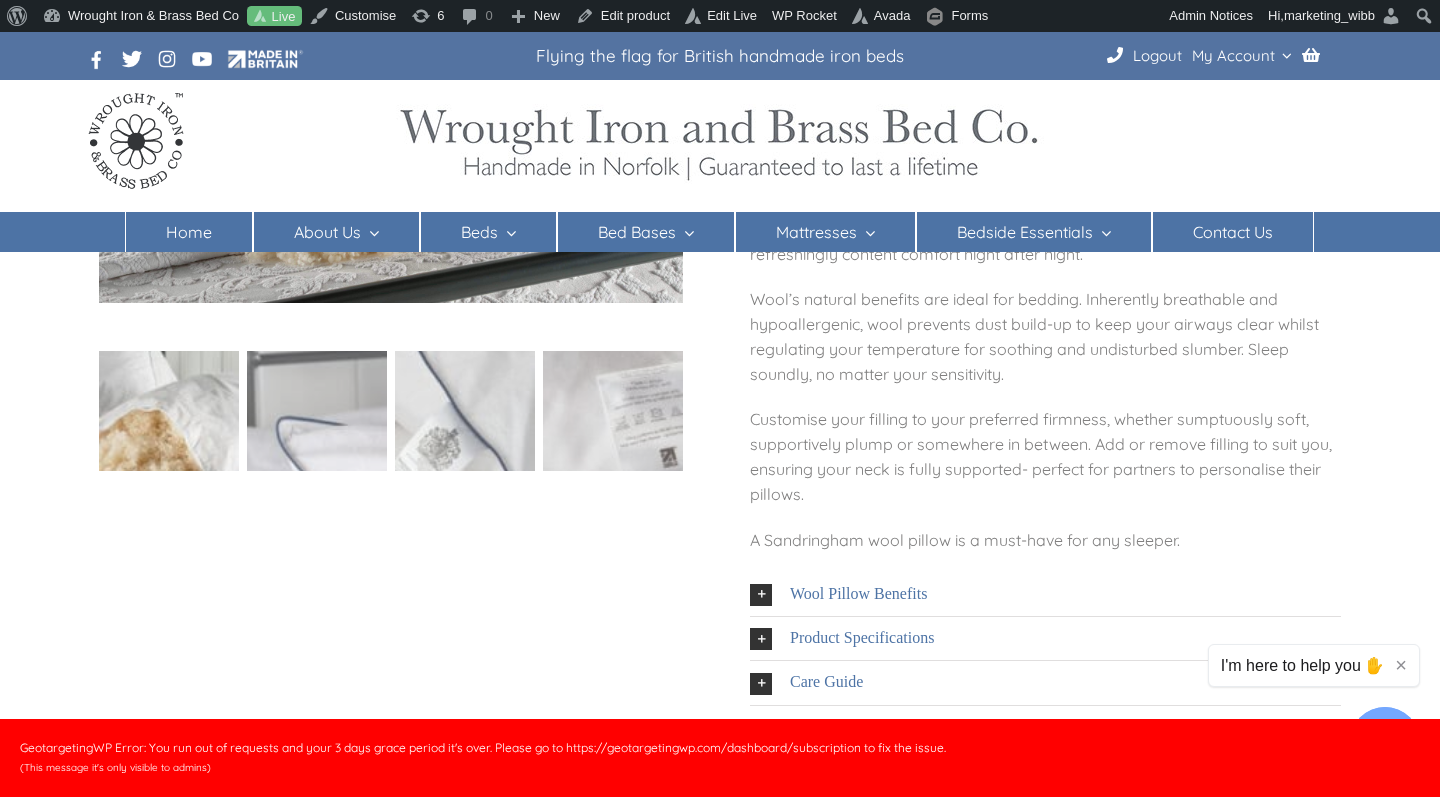 scroll, scrollTop: 307, scrollLeft: 0, axis: vertical 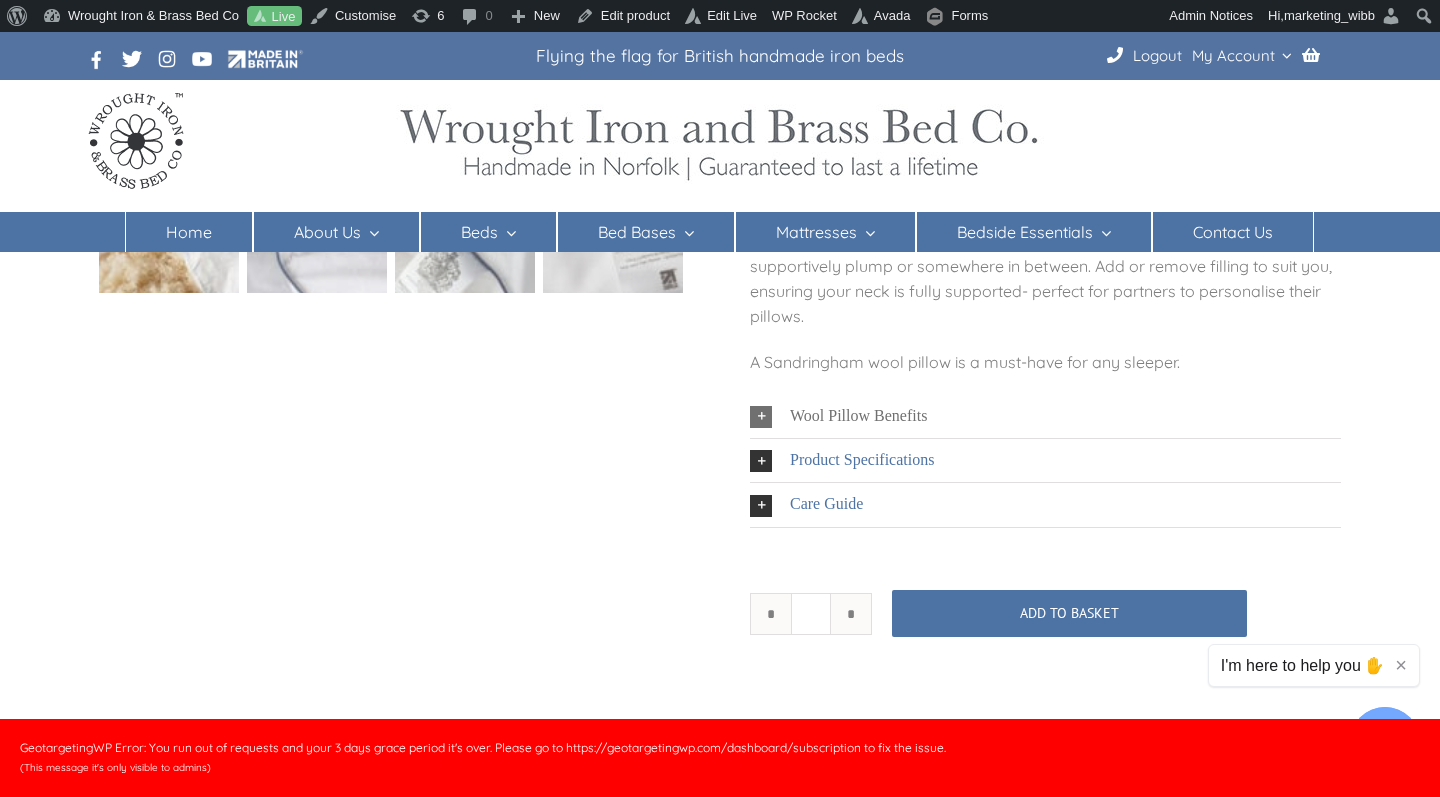 click on "Wool Pillow Benefits" at bounding box center (1045, 416) 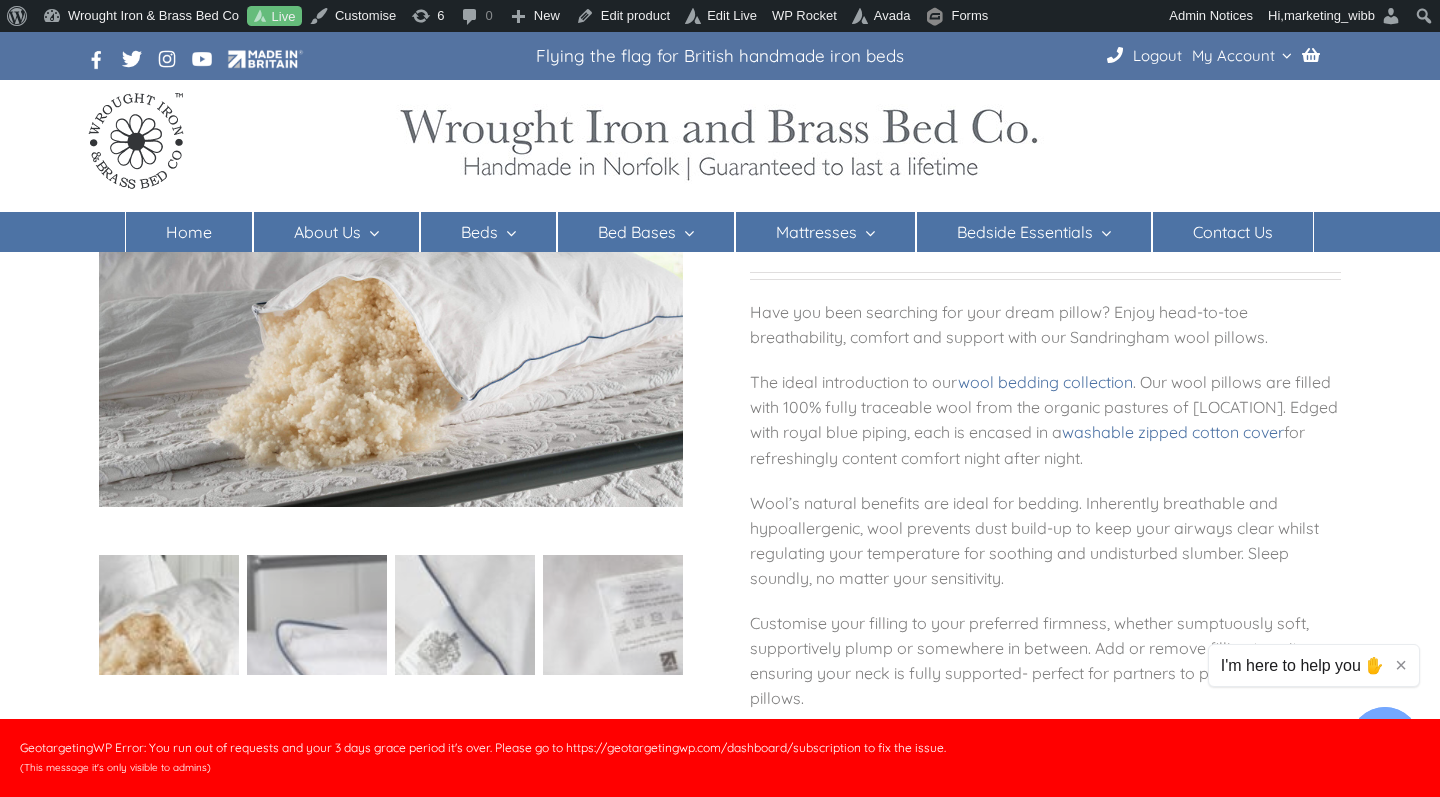 scroll, scrollTop: 113, scrollLeft: 0, axis: vertical 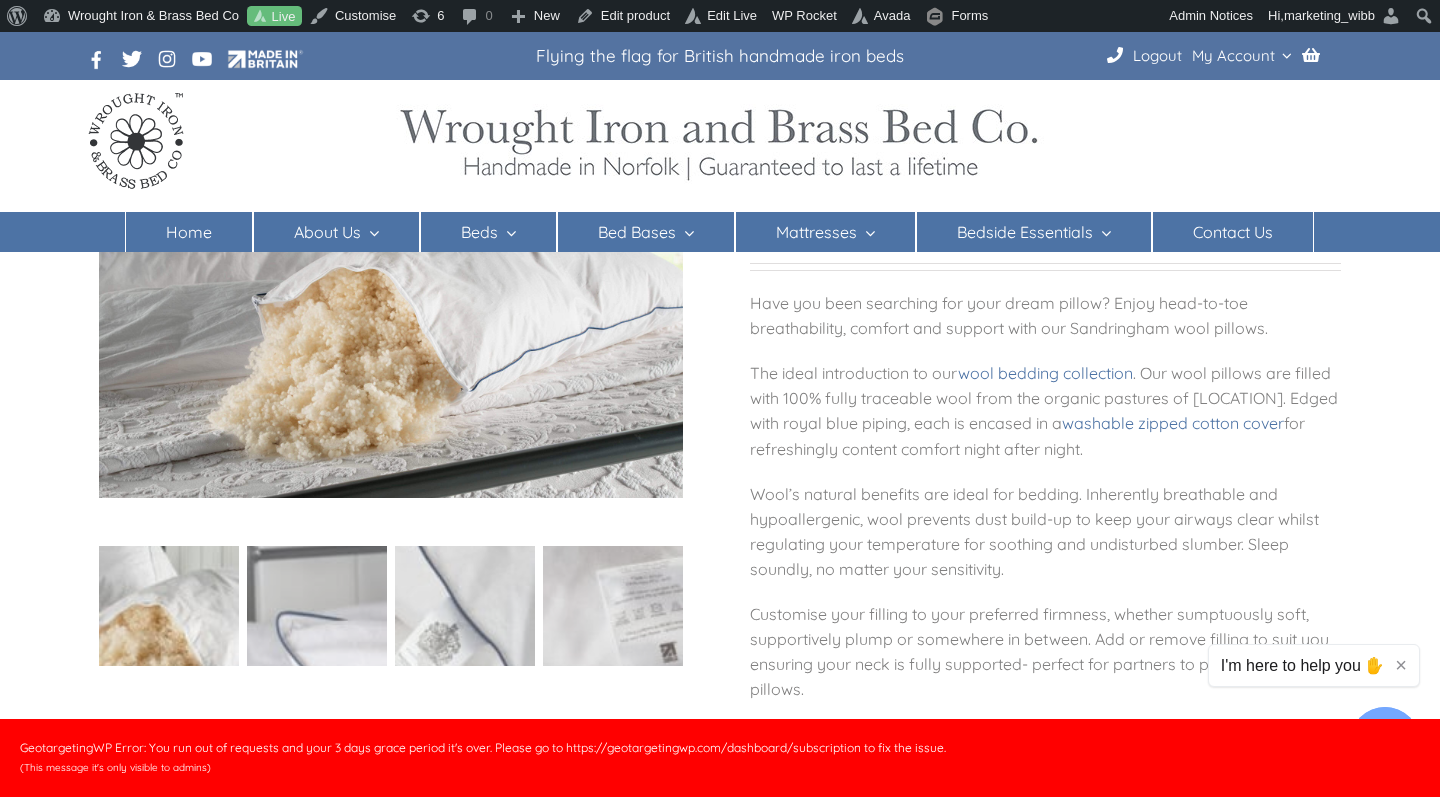 drag, startPoint x: 1254, startPoint y: 420, endPoint x: 1264, endPoint y: 361, distance: 59.841457 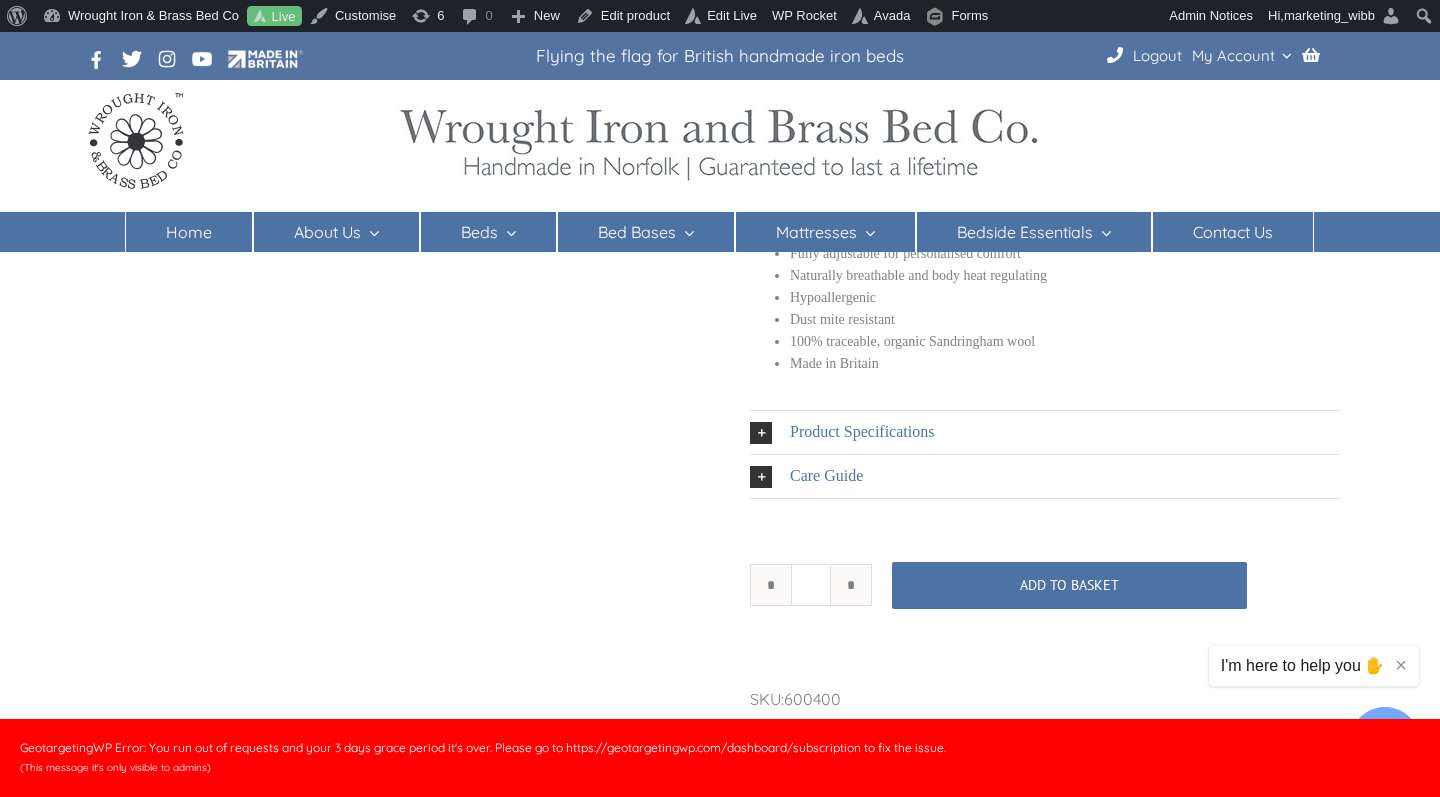 scroll, scrollTop: 800, scrollLeft: 0, axis: vertical 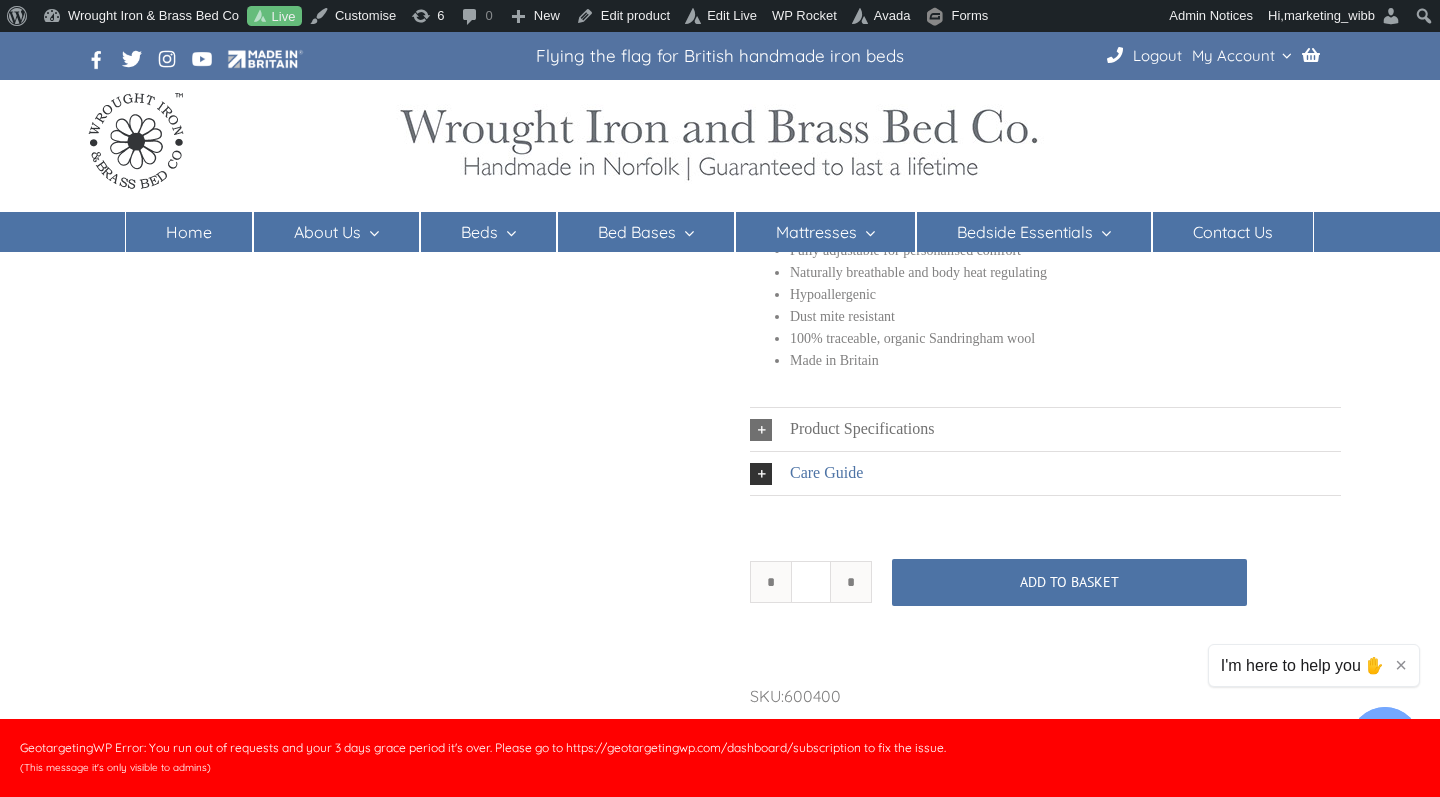 click on "Product Specifications" at bounding box center (1045, 429) 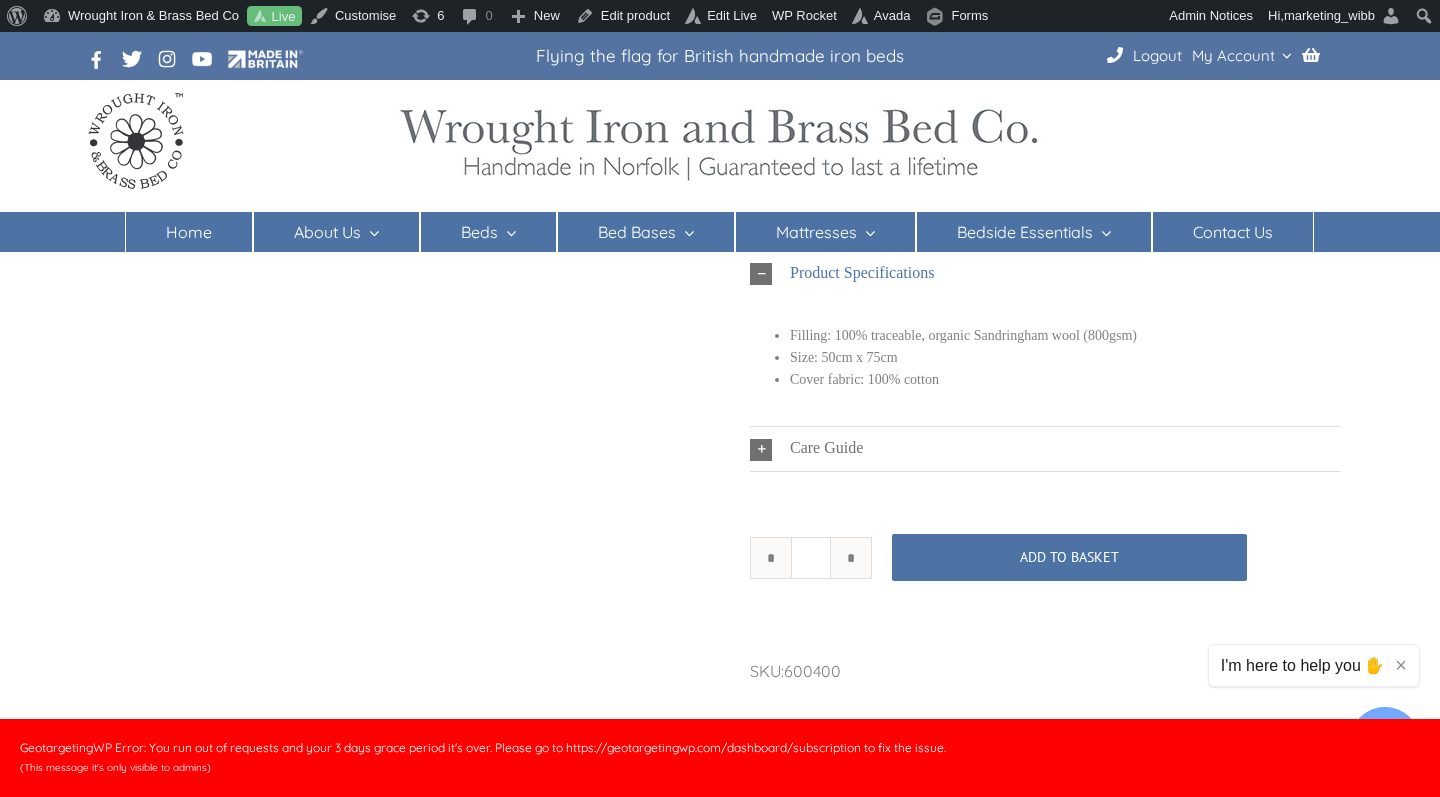 click on "Care Guide" at bounding box center [1045, 448] 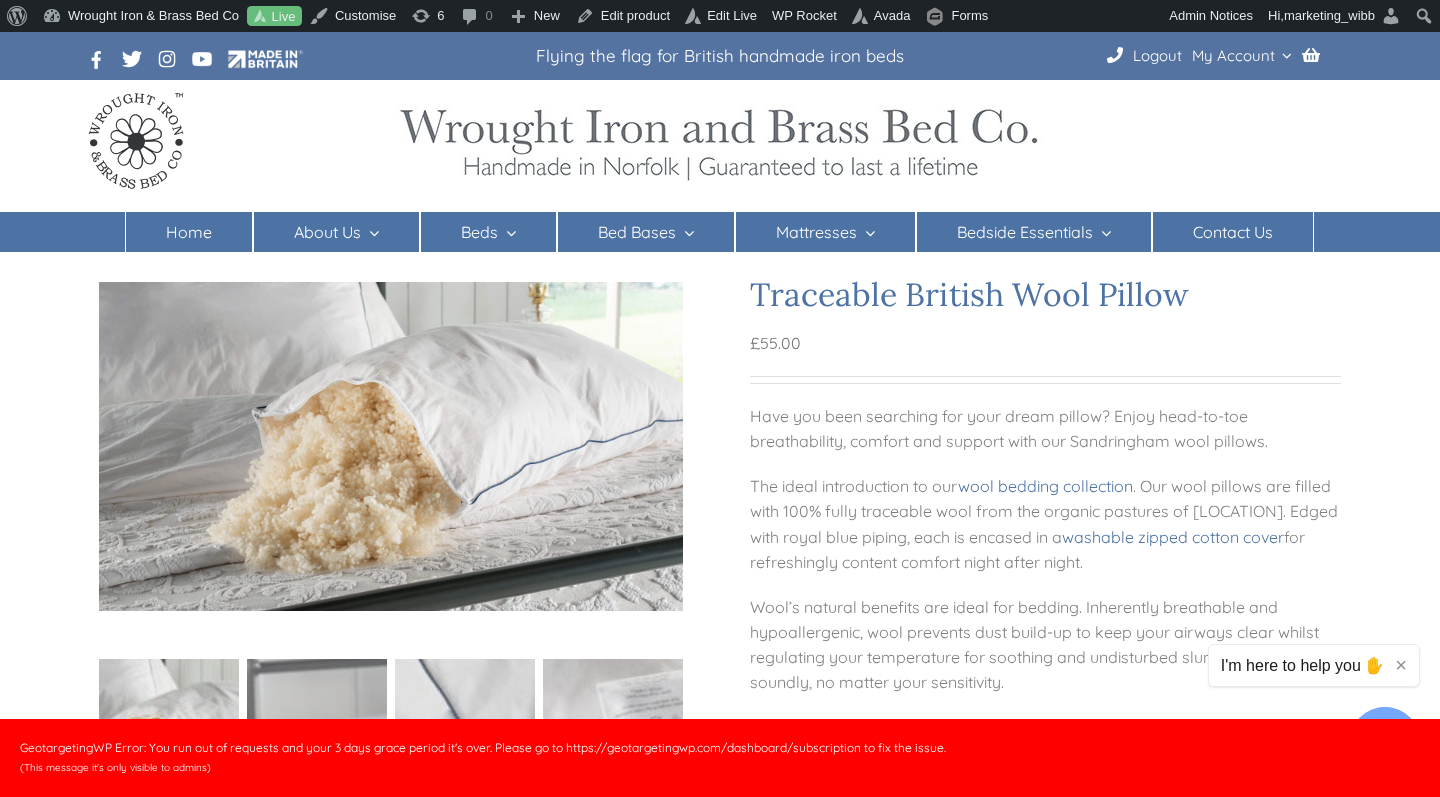 scroll, scrollTop: 0, scrollLeft: 0, axis: both 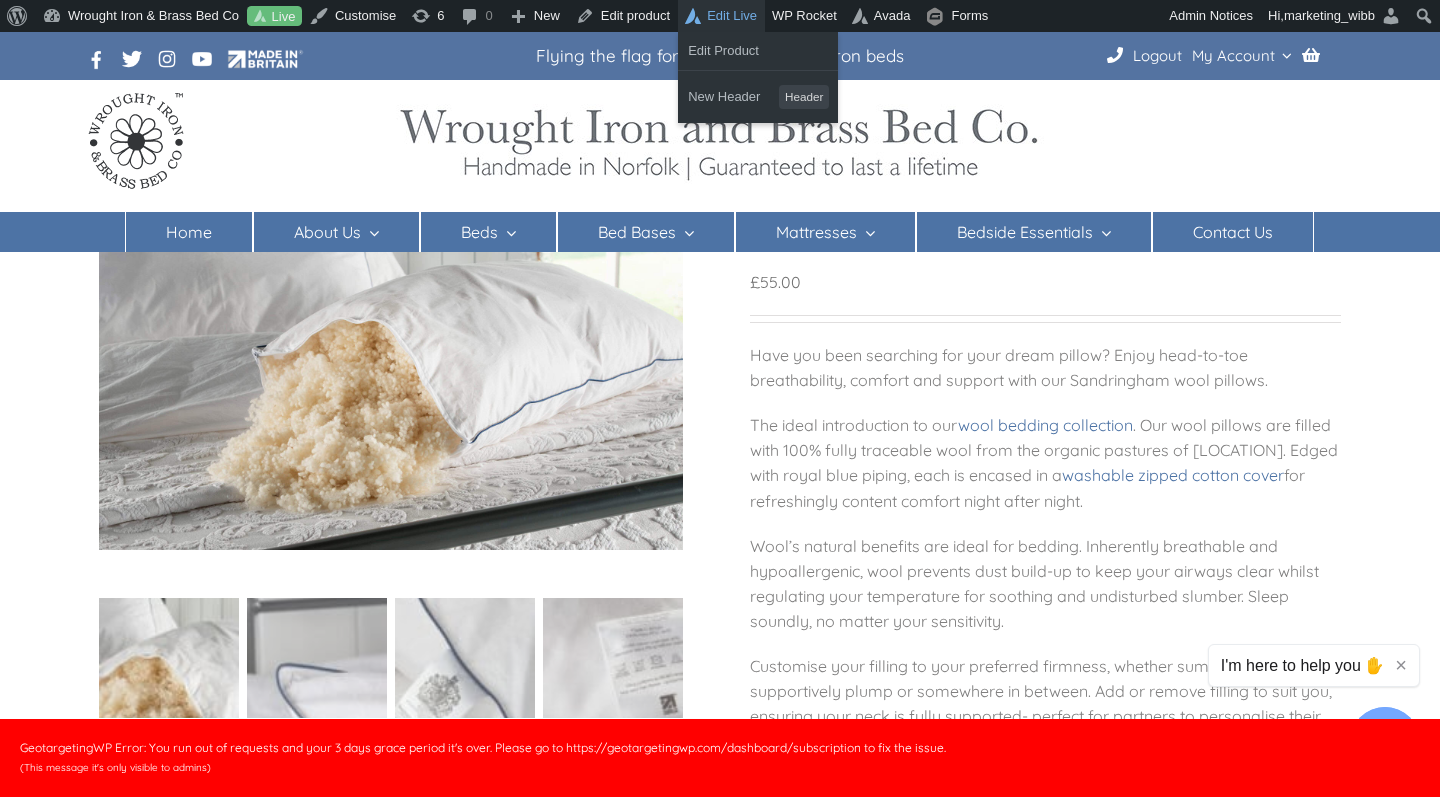 click on "Edit Live" at bounding box center [721, 16] 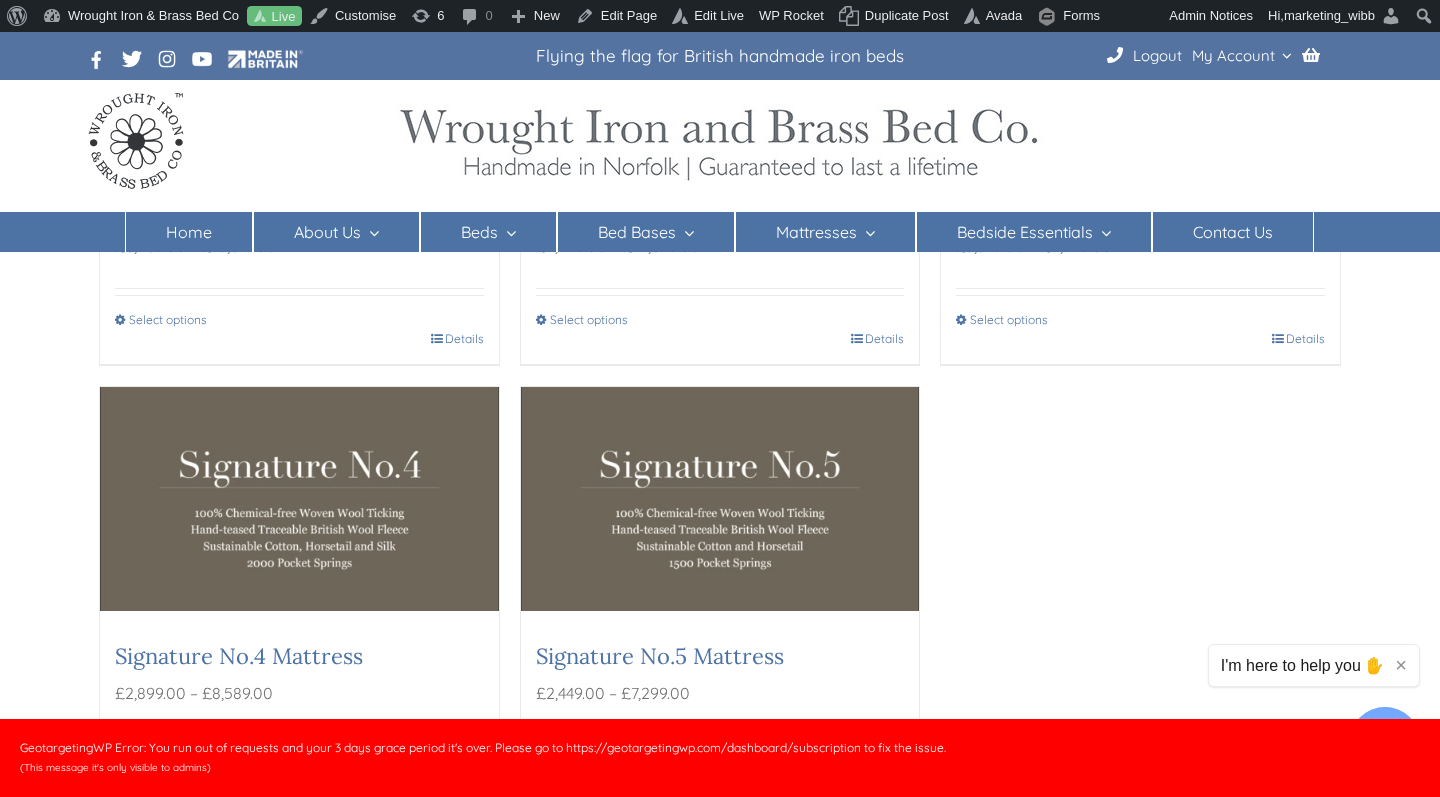 scroll, scrollTop: 582, scrollLeft: 0, axis: vertical 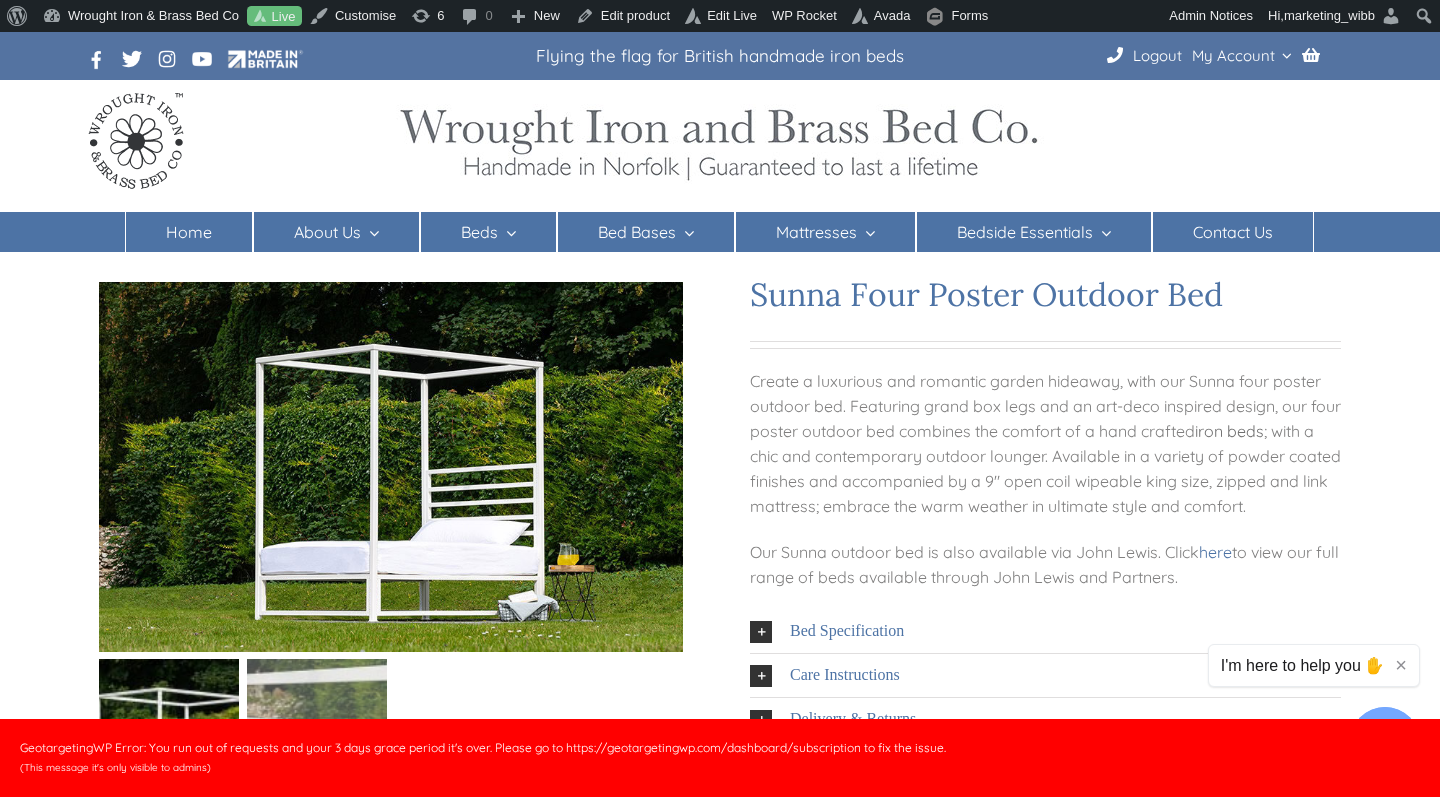 click on "iron beds" at bounding box center (1229, 431) 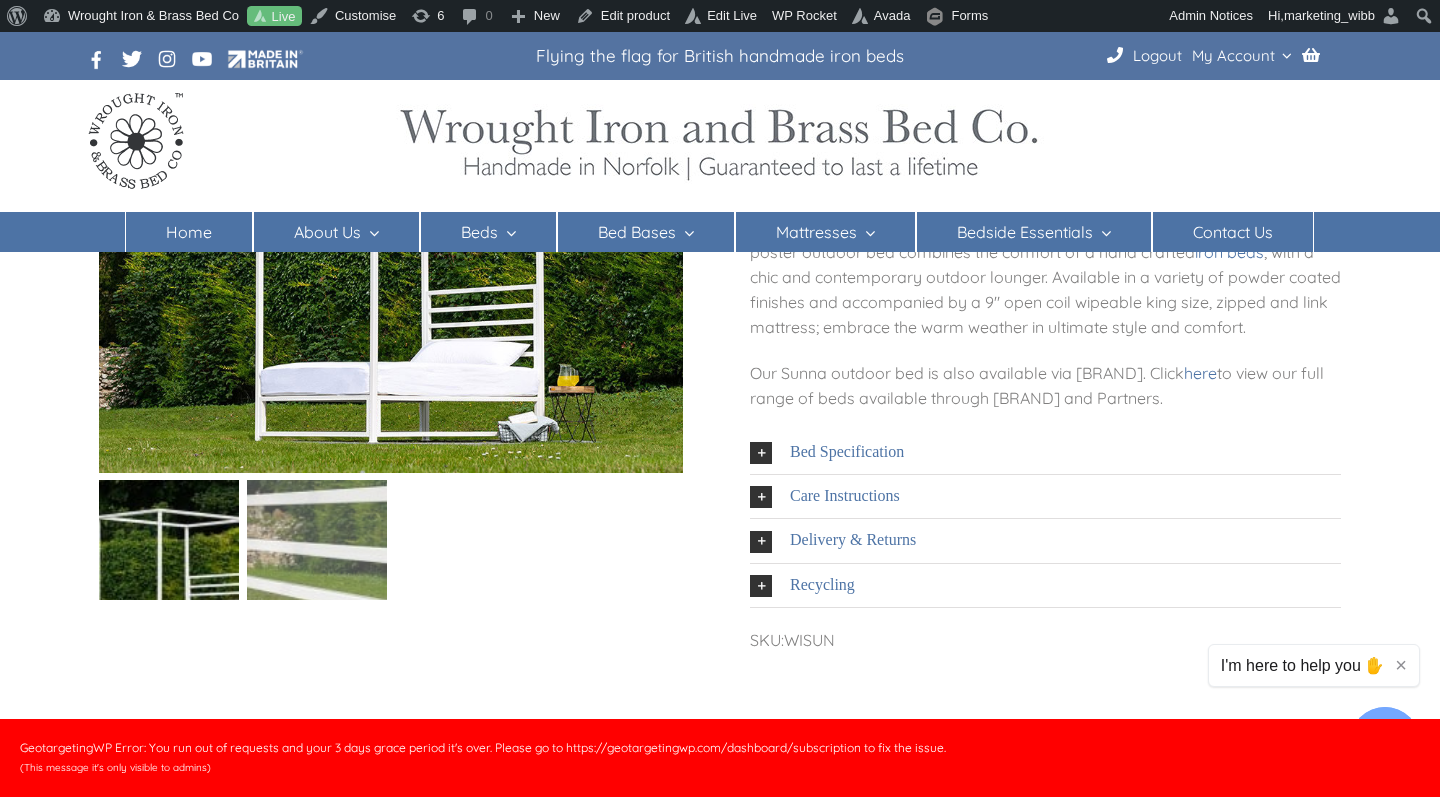 scroll, scrollTop: 170, scrollLeft: 0, axis: vertical 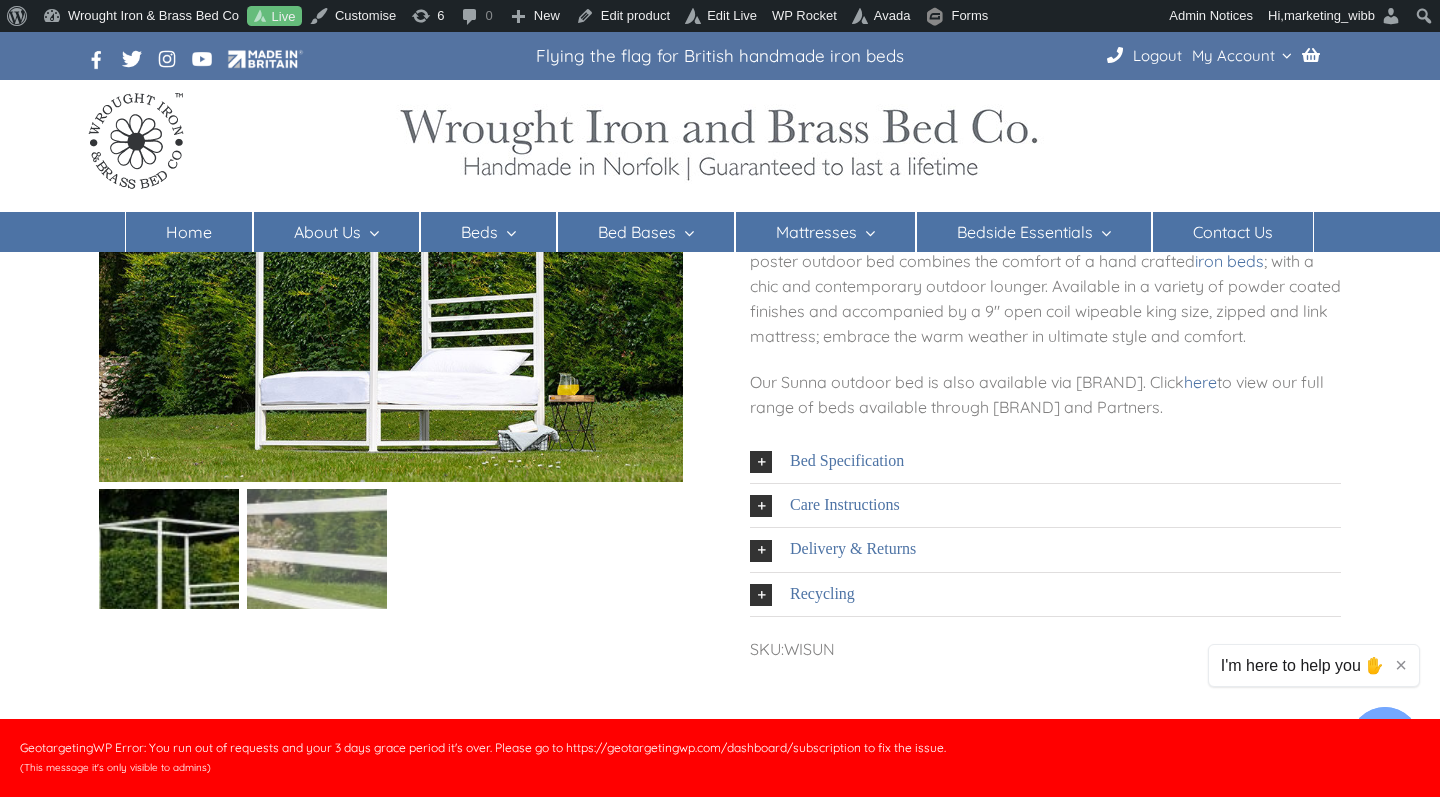 drag, startPoint x: 1218, startPoint y: 380, endPoint x: 1332, endPoint y: -27, distance: 422.66415 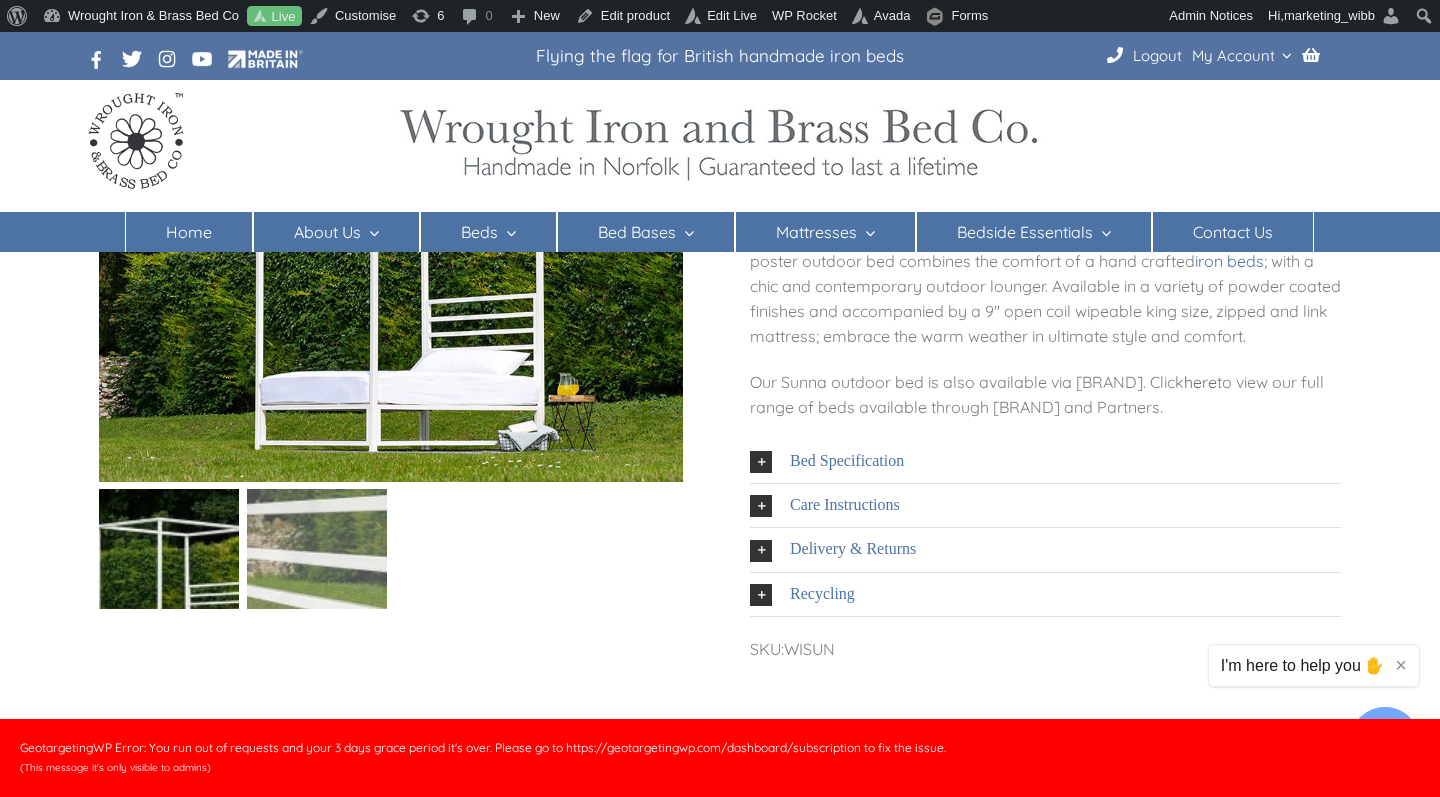 click on "here" at bounding box center [1200, 382] 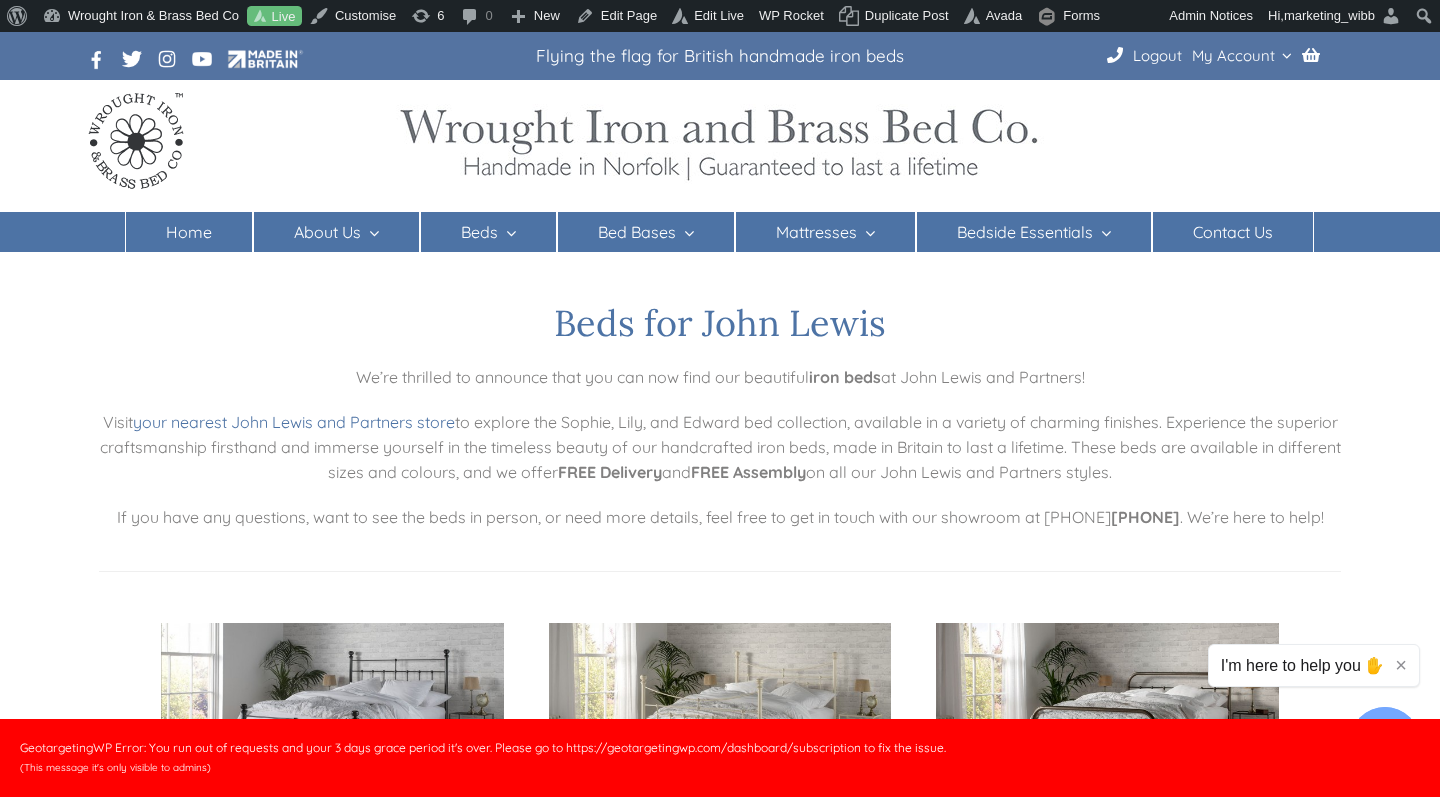 scroll, scrollTop: 0, scrollLeft: 0, axis: both 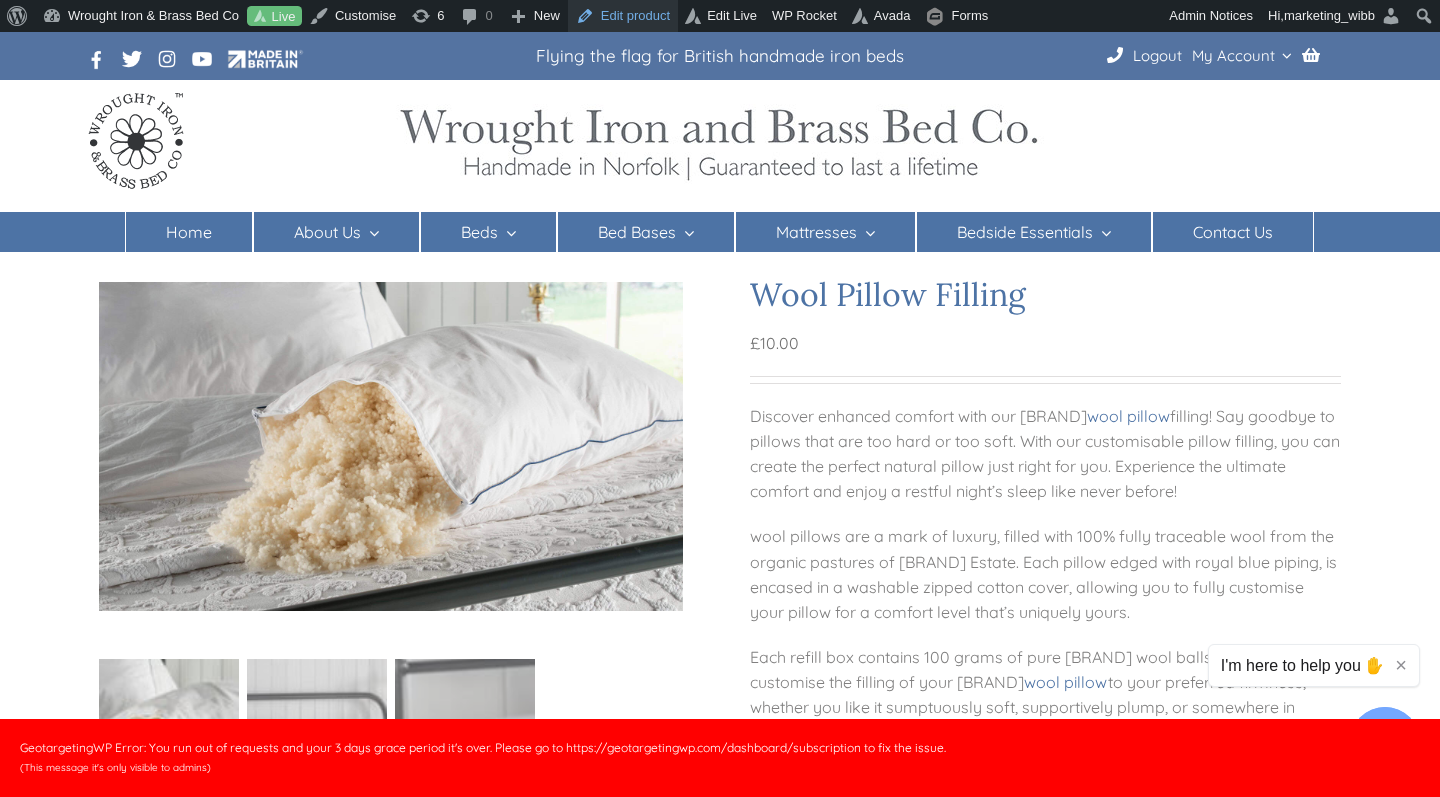 click on "Edit product" at bounding box center (623, 16) 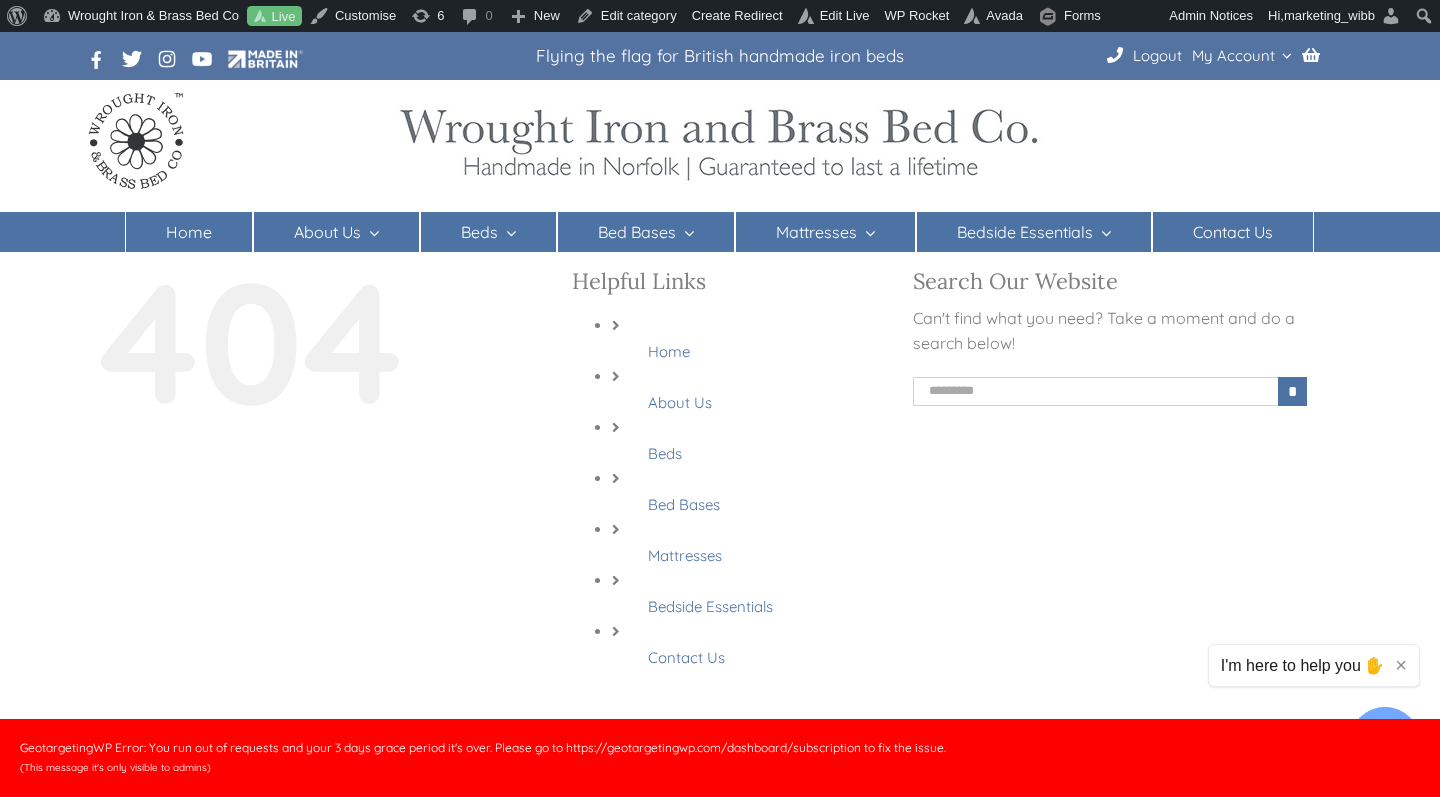 scroll, scrollTop: 92, scrollLeft: 0, axis: vertical 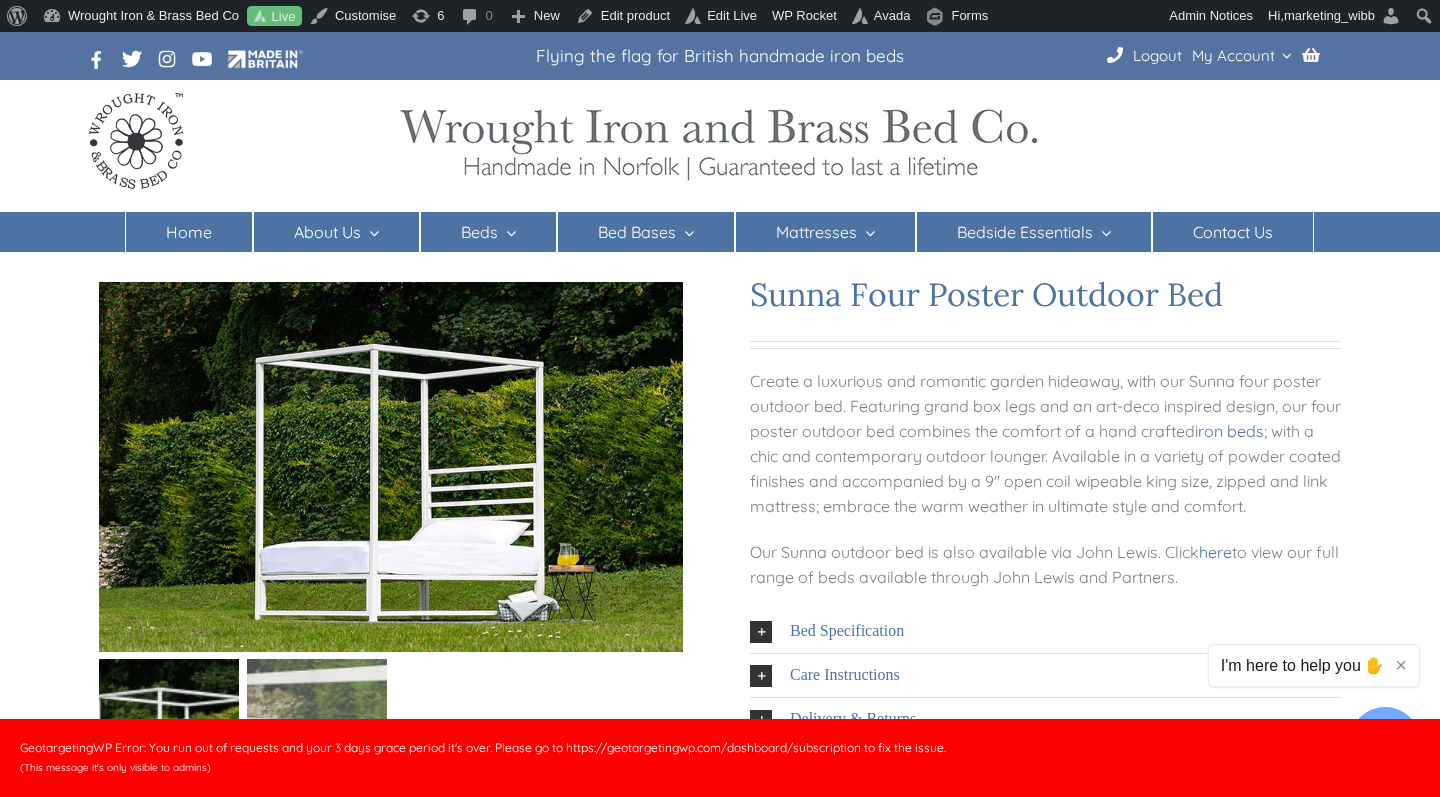 click on "Our Sunna outdoor bed is also available via [NAME]. Click  here  to view our full range of beds available through [ORGANIZATION] and Partners." at bounding box center (1045, 565) 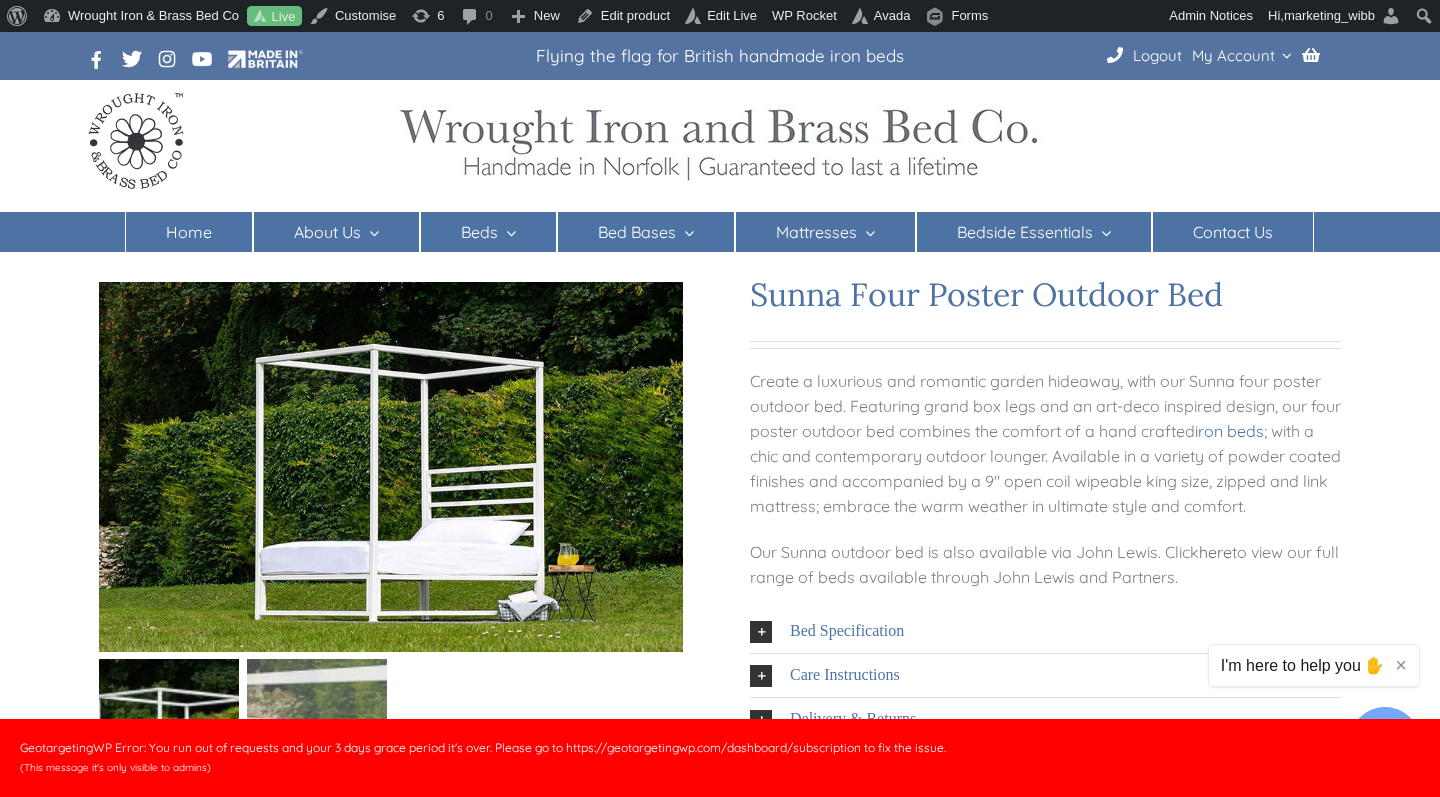 click on "here" at bounding box center (1215, 552) 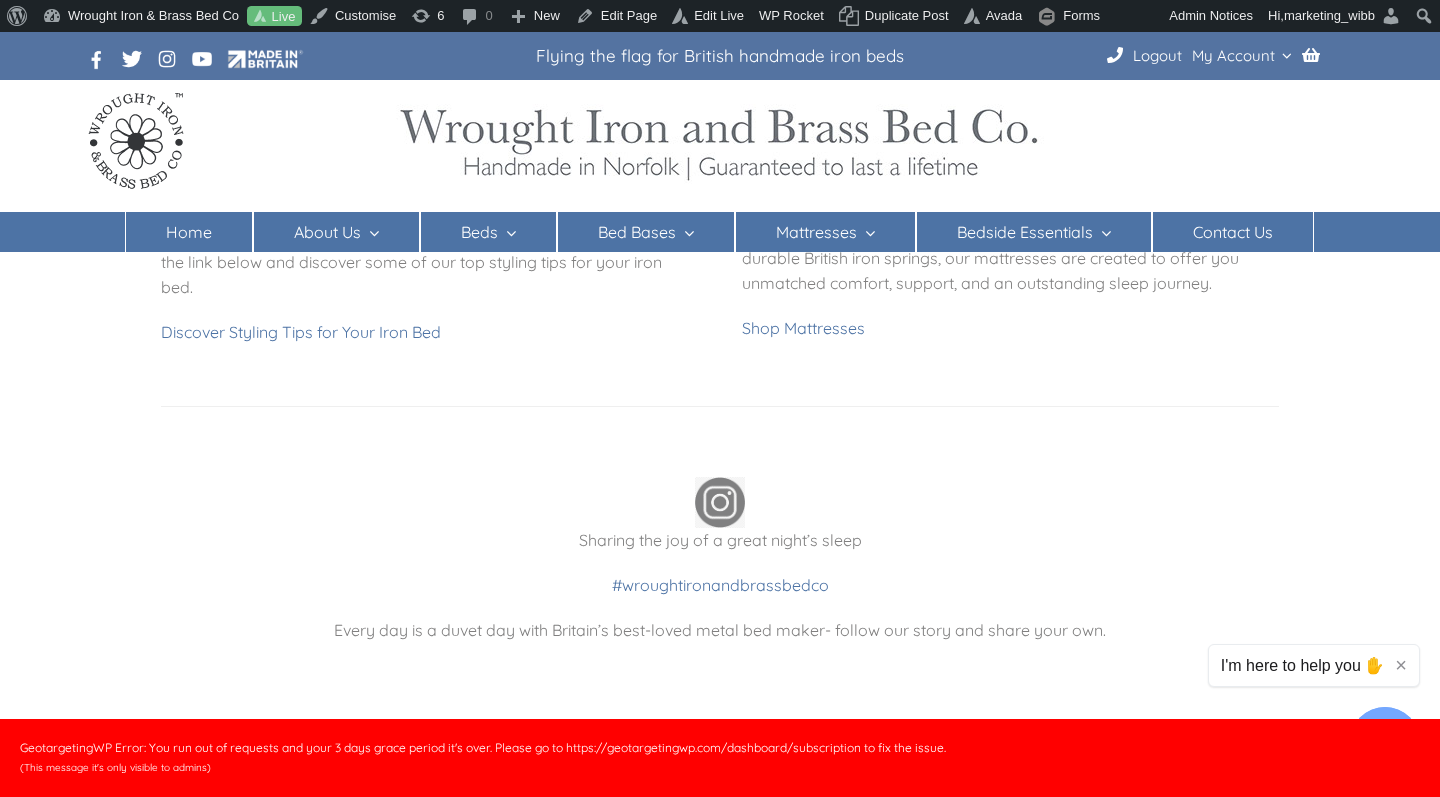 scroll, scrollTop: 1735, scrollLeft: 0, axis: vertical 